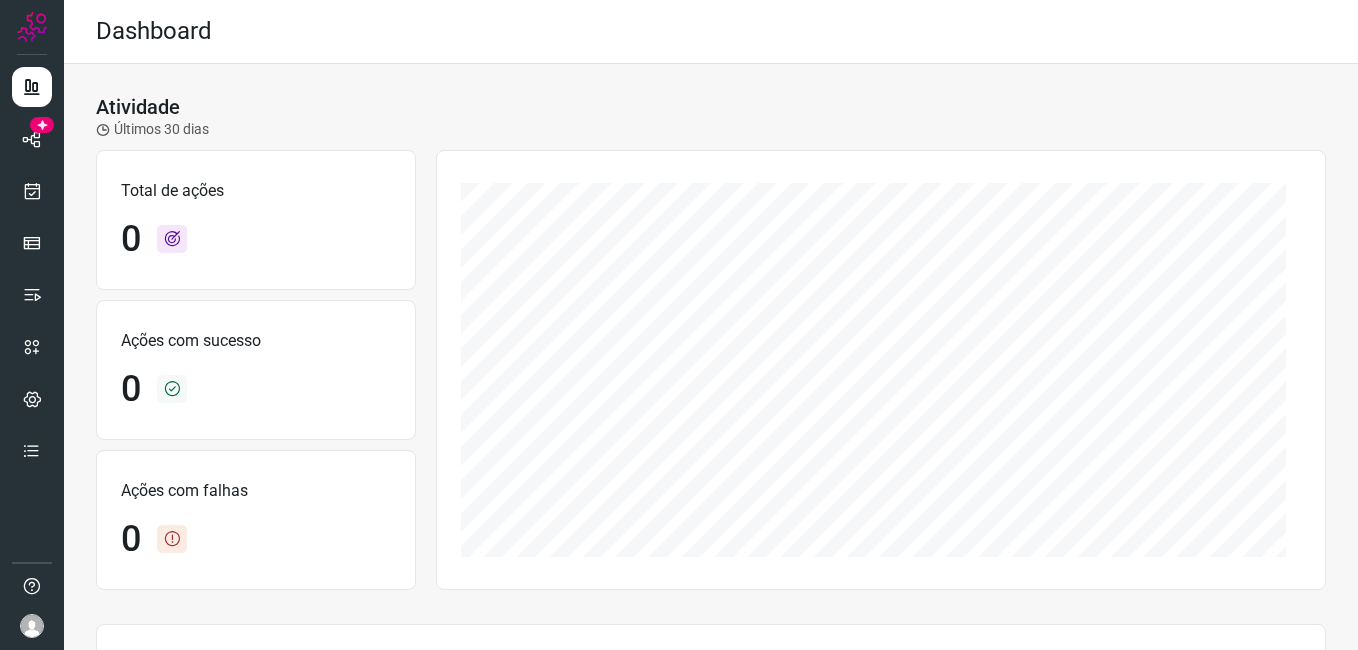 scroll, scrollTop: 0, scrollLeft: 0, axis: both 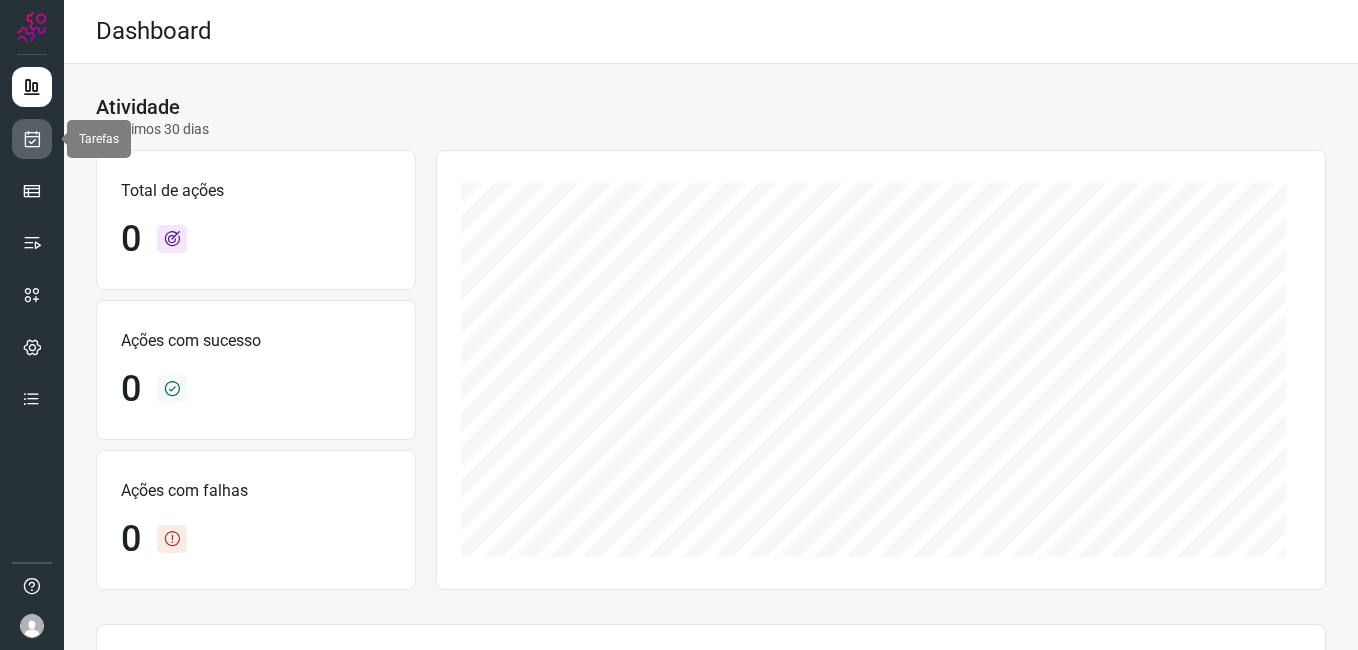 click at bounding box center [32, 139] 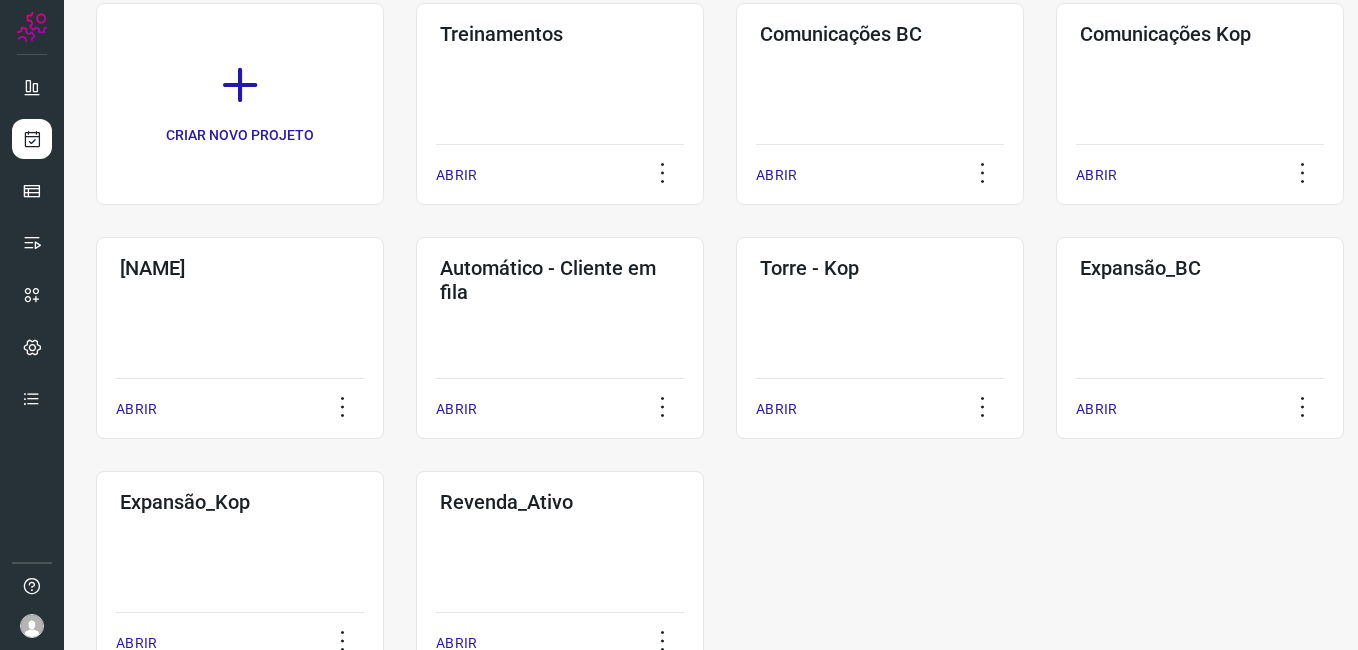 scroll, scrollTop: 229, scrollLeft: 0, axis: vertical 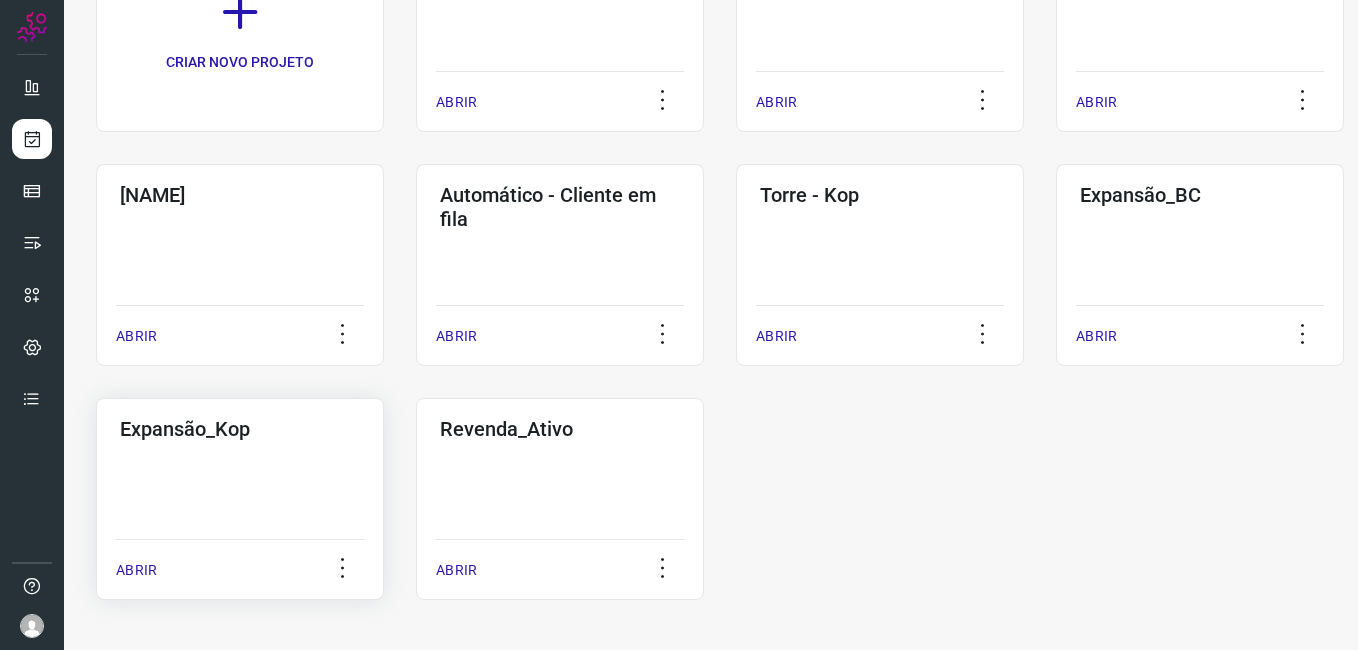 click on "Expansão_Kop  ABRIR" 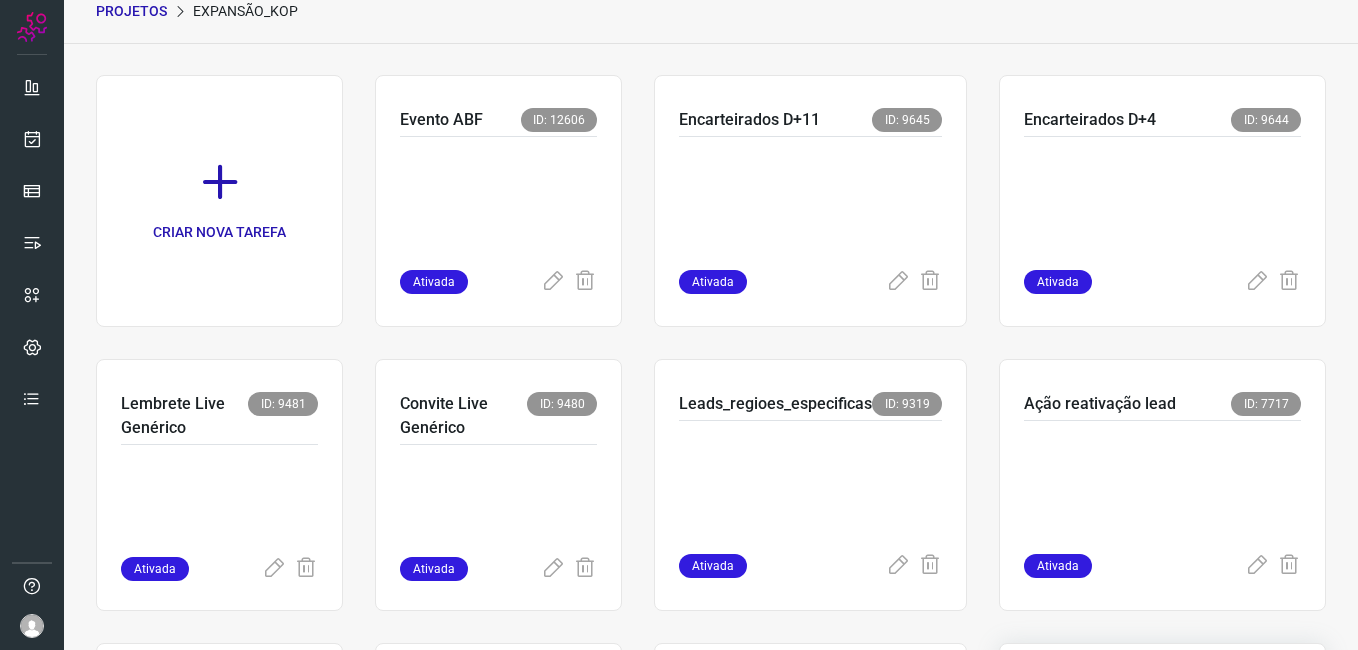 scroll, scrollTop: 47, scrollLeft: 0, axis: vertical 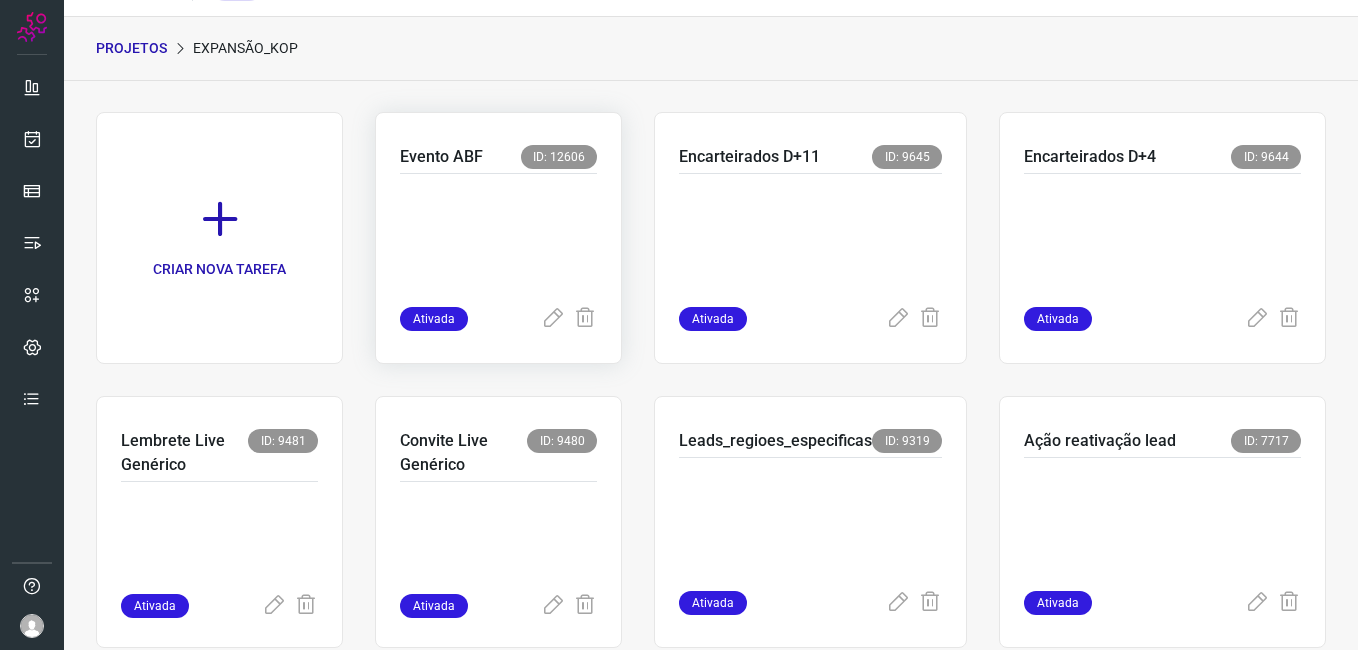 click at bounding box center [498, 236] 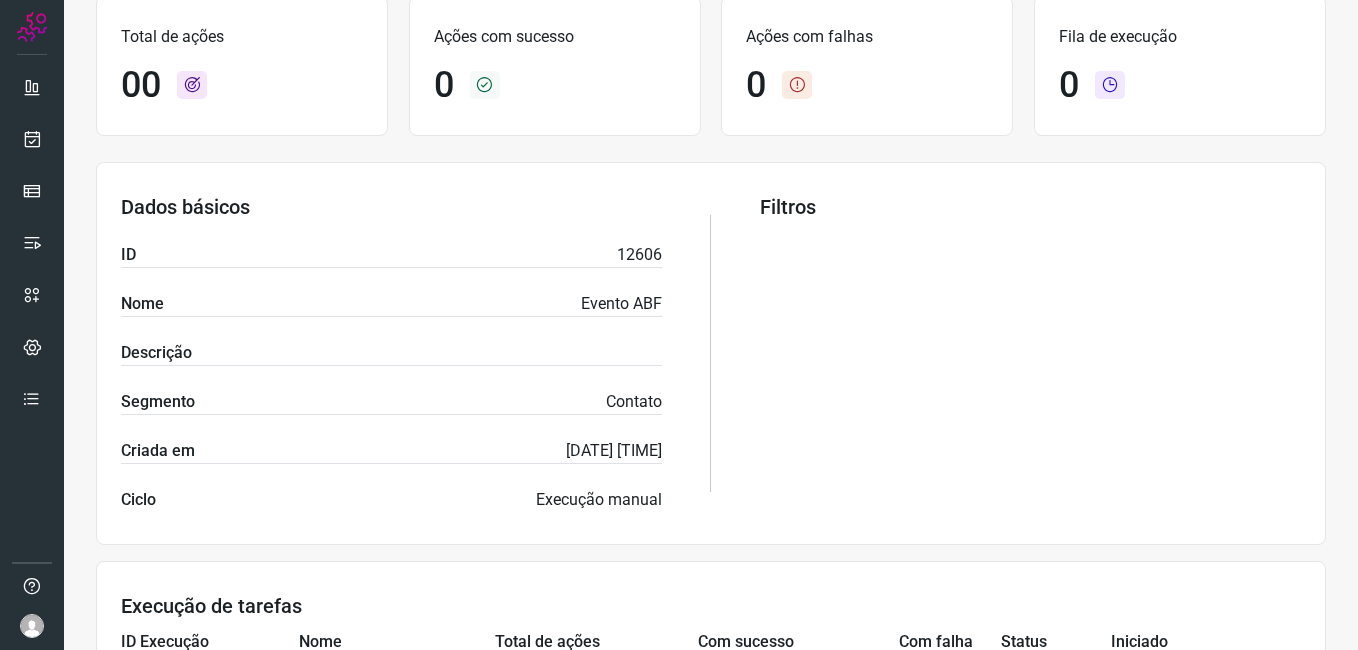scroll, scrollTop: 0, scrollLeft: 0, axis: both 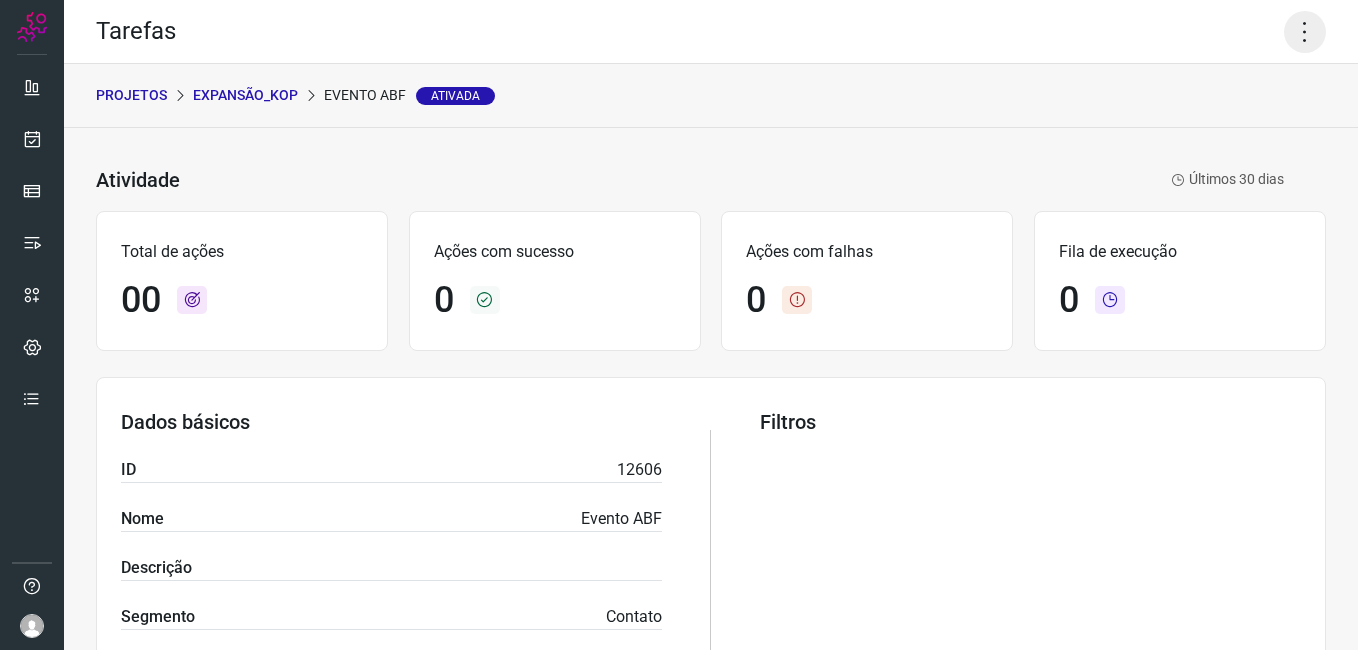 click 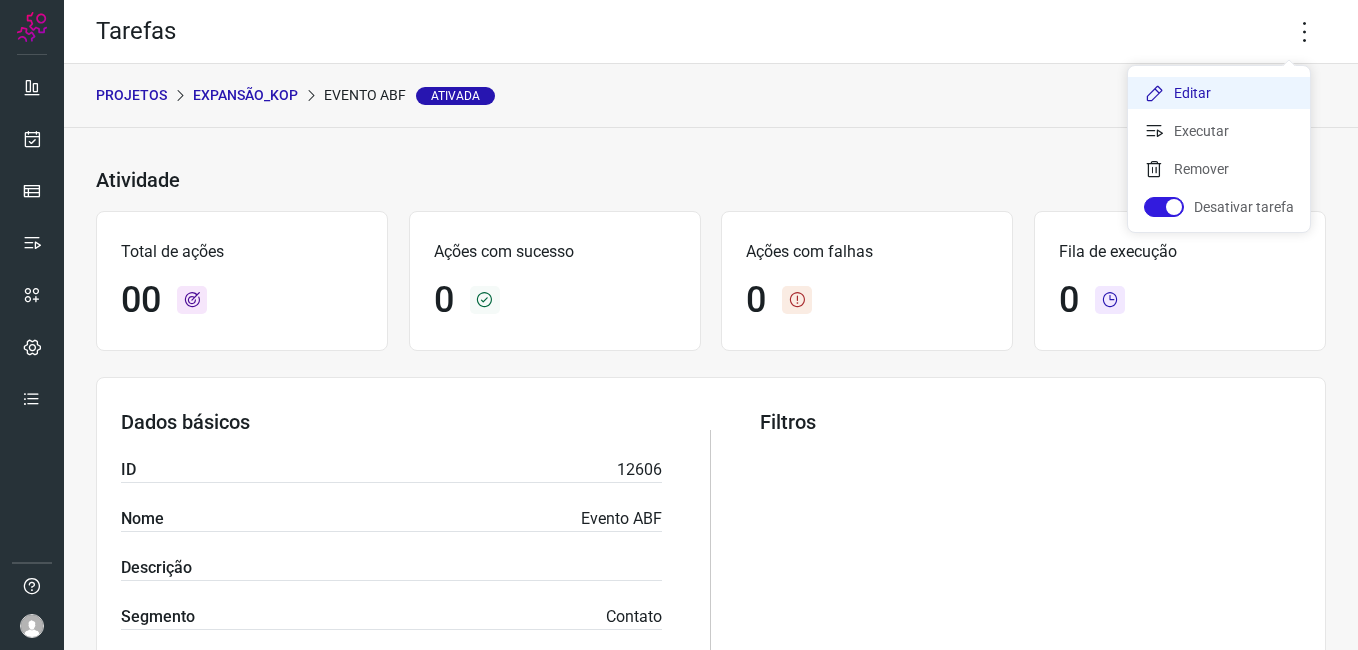 click on "Editar" 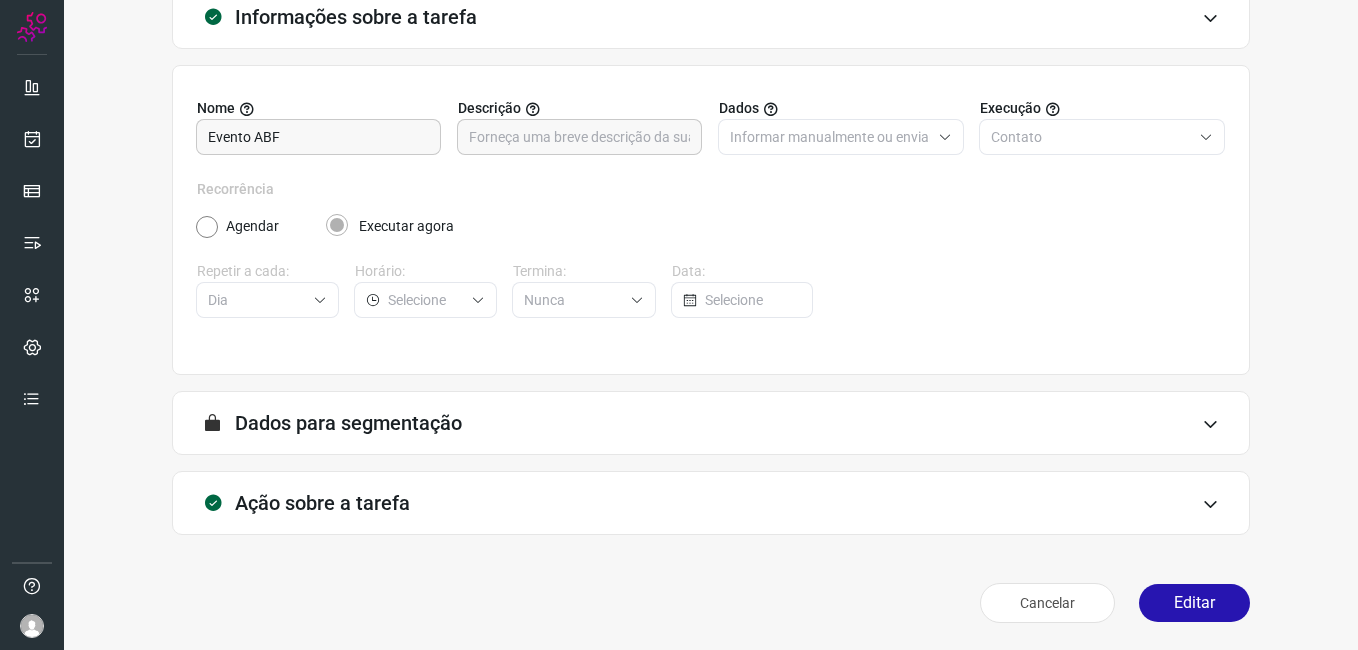 scroll, scrollTop: 131, scrollLeft: 0, axis: vertical 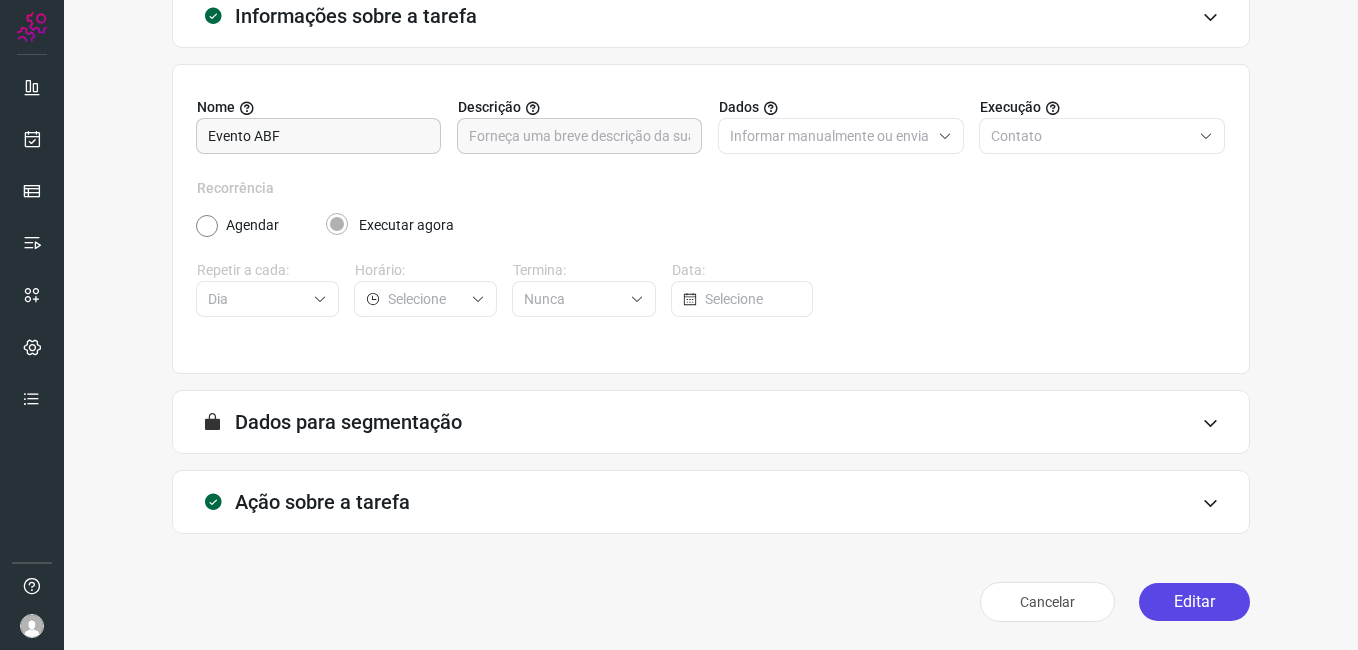 click on "Editar" at bounding box center [1194, 602] 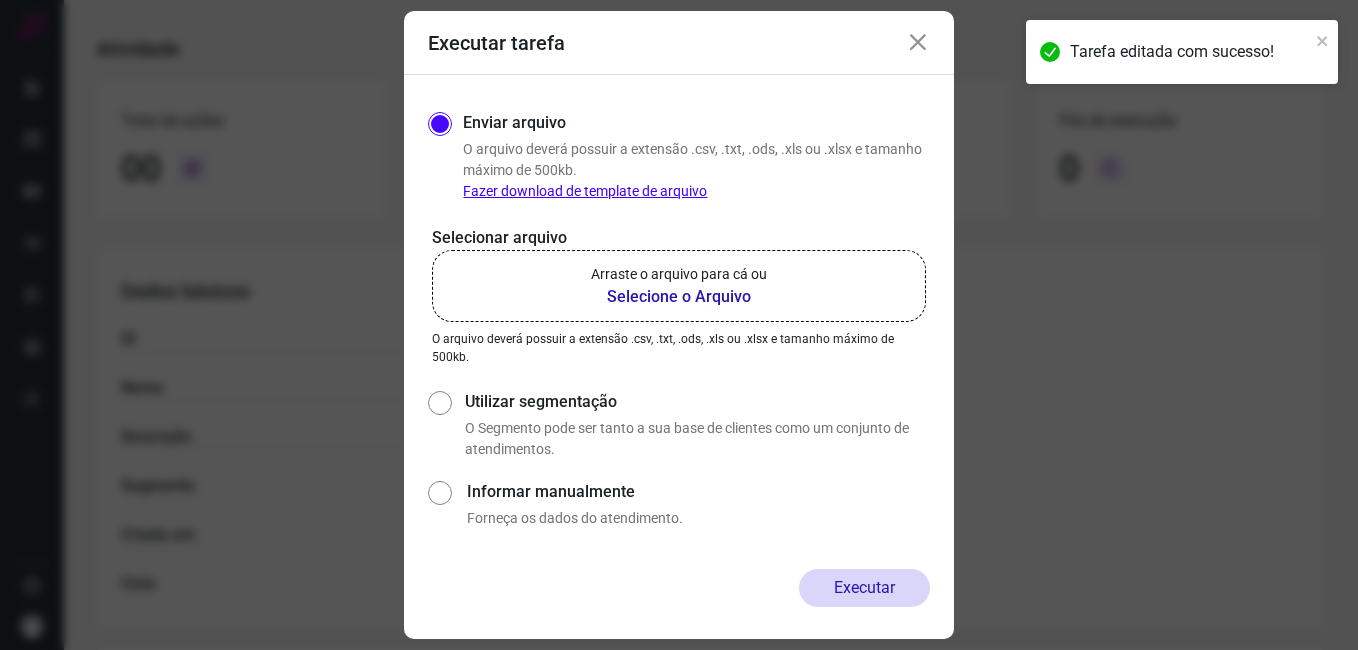 click on "Selecione o Arquivo" at bounding box center [679, 297] 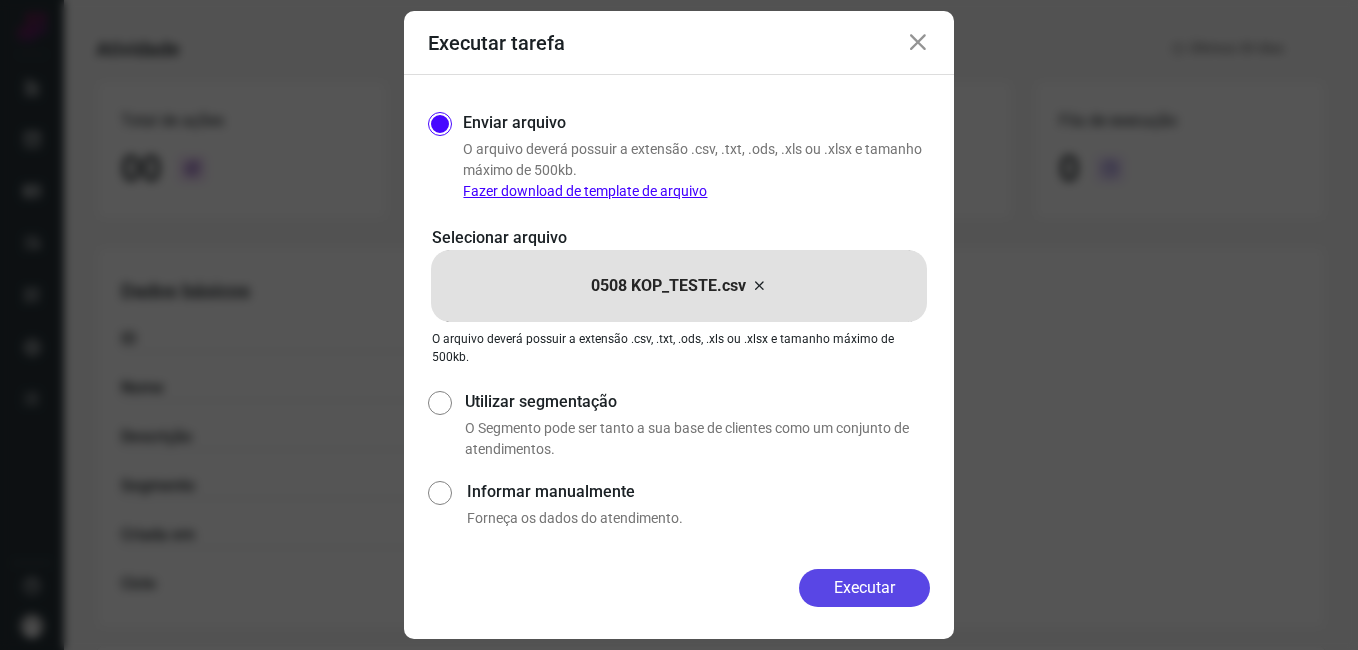 click on "Executar" at bounding box center (864, 588) 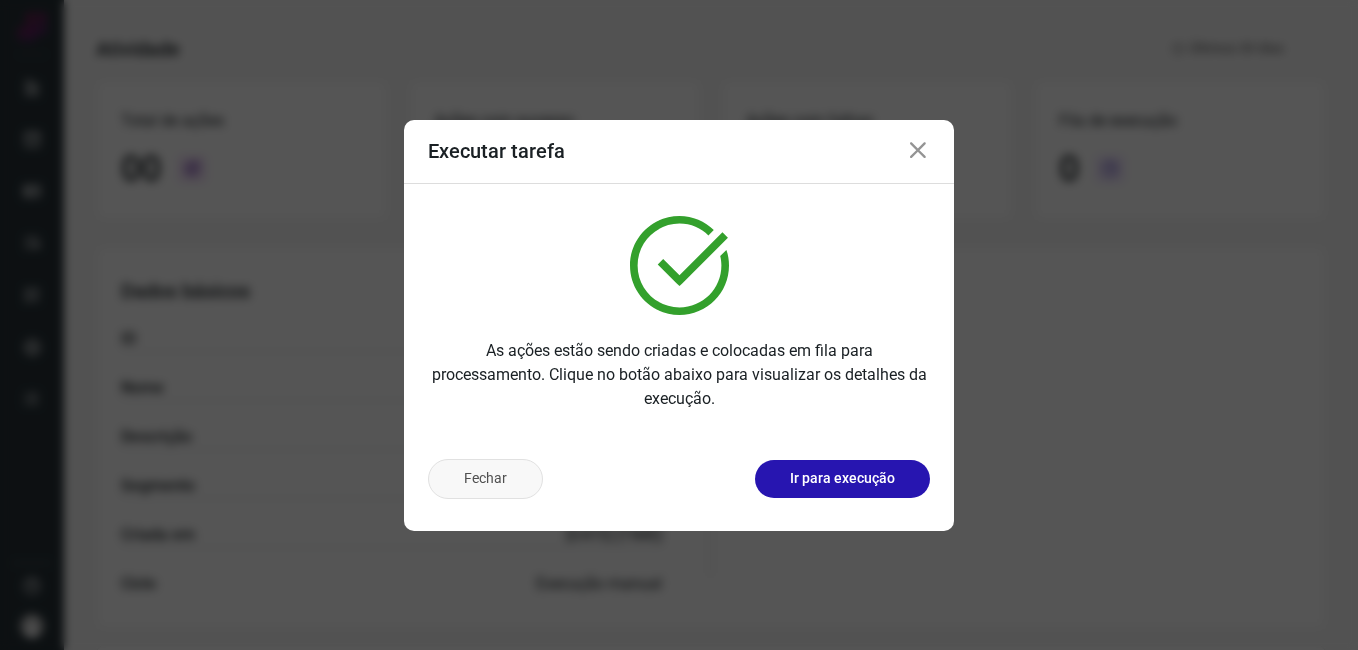 click on "Fechar" at bounding box center [485, 479] 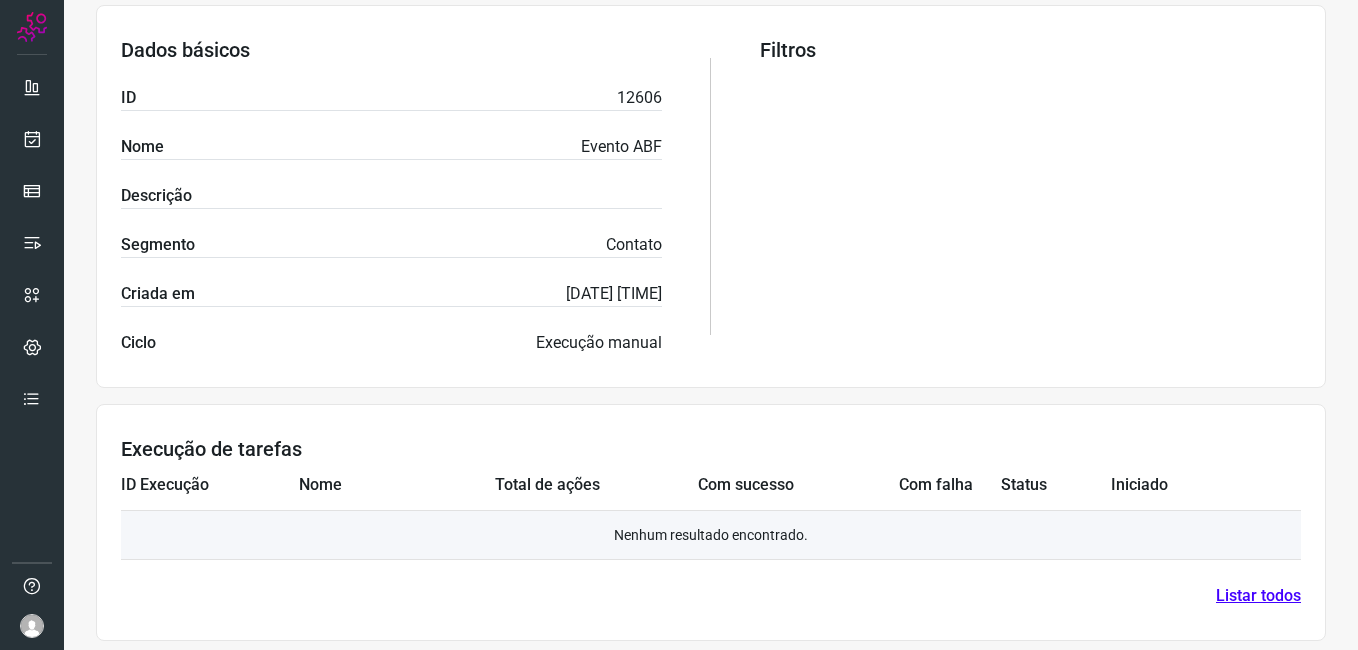 scroll, scrollTop: 383, scrollLeft: 0, axis: vertical 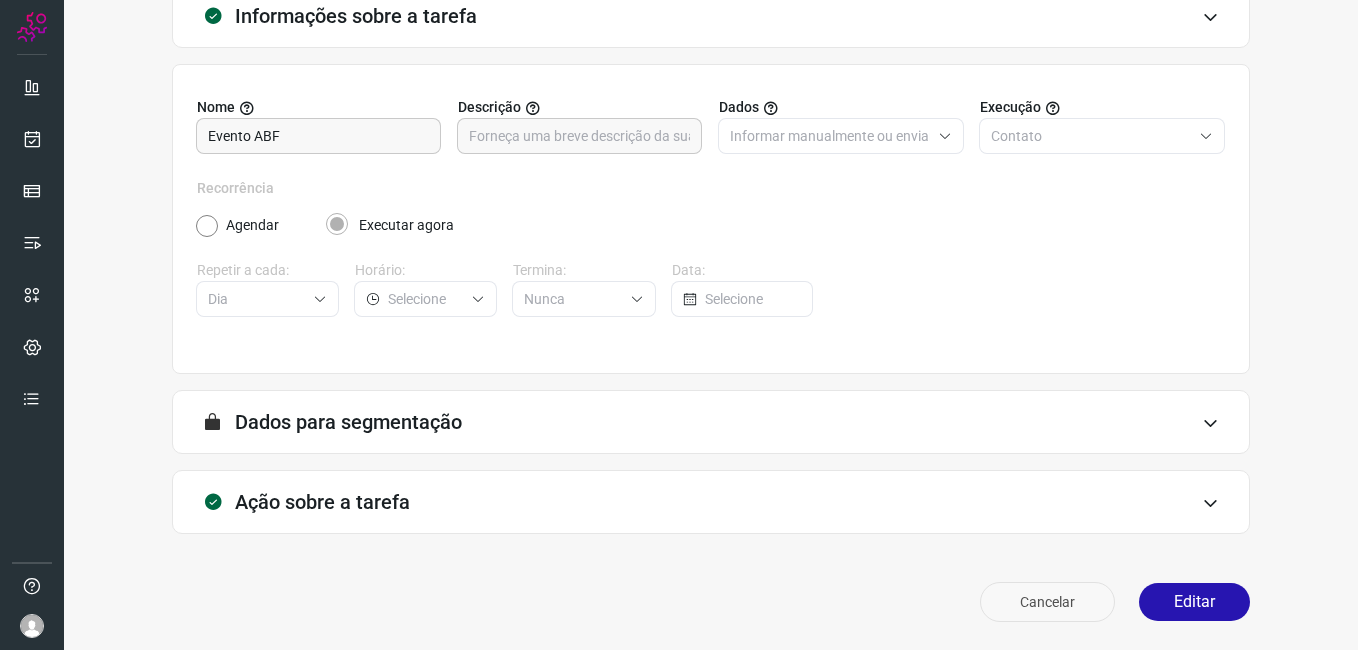 click on "Cancelar" at bounding box center (1047, 602) 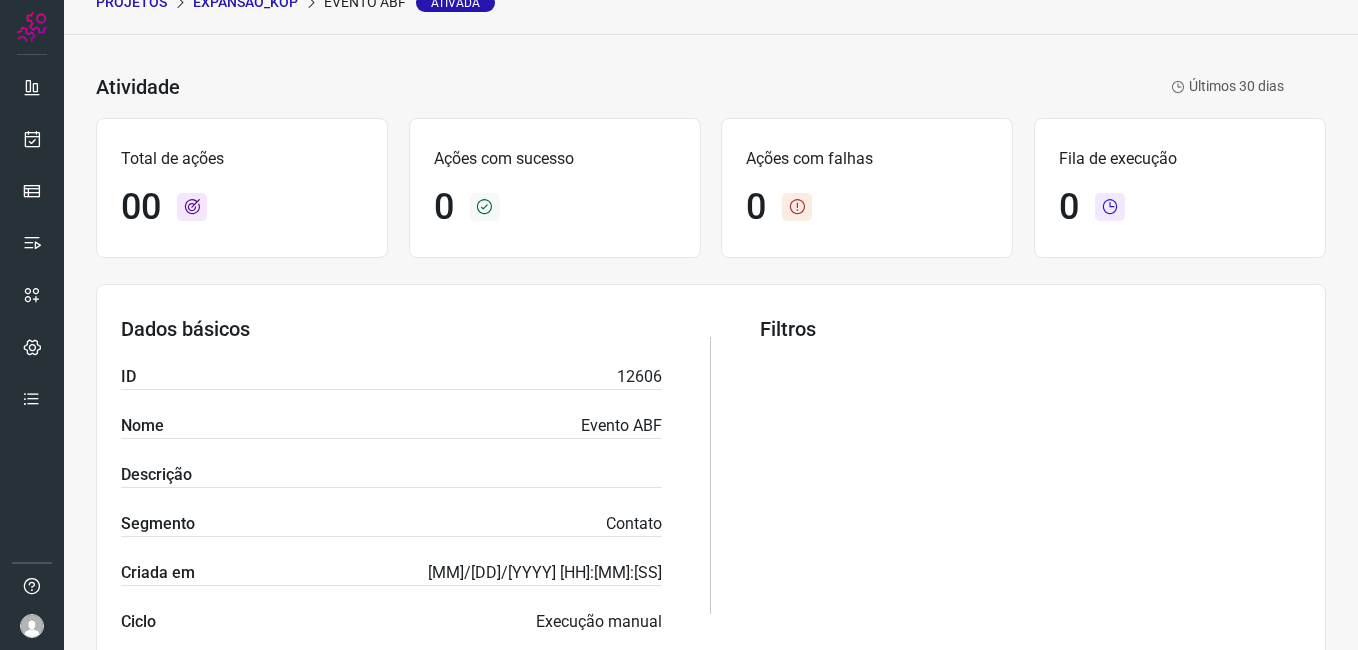 scroll, scrollTop: 0, scrollLeft: 0, axis: both 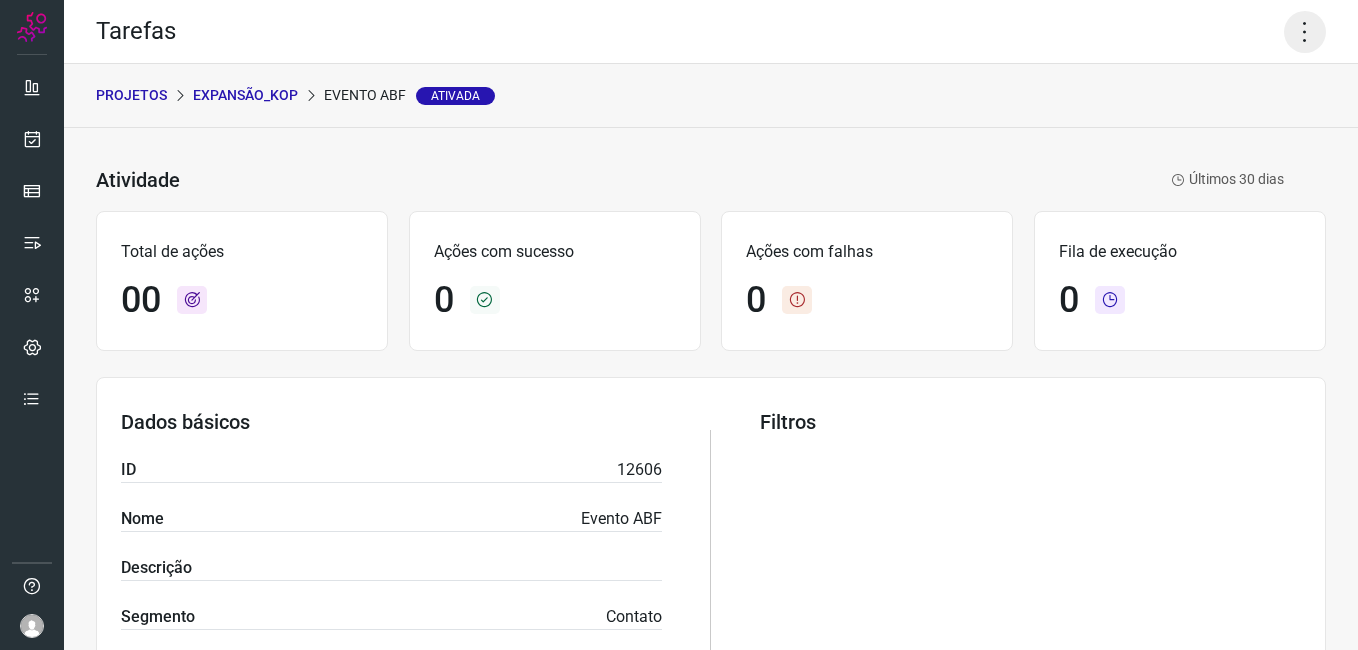 click 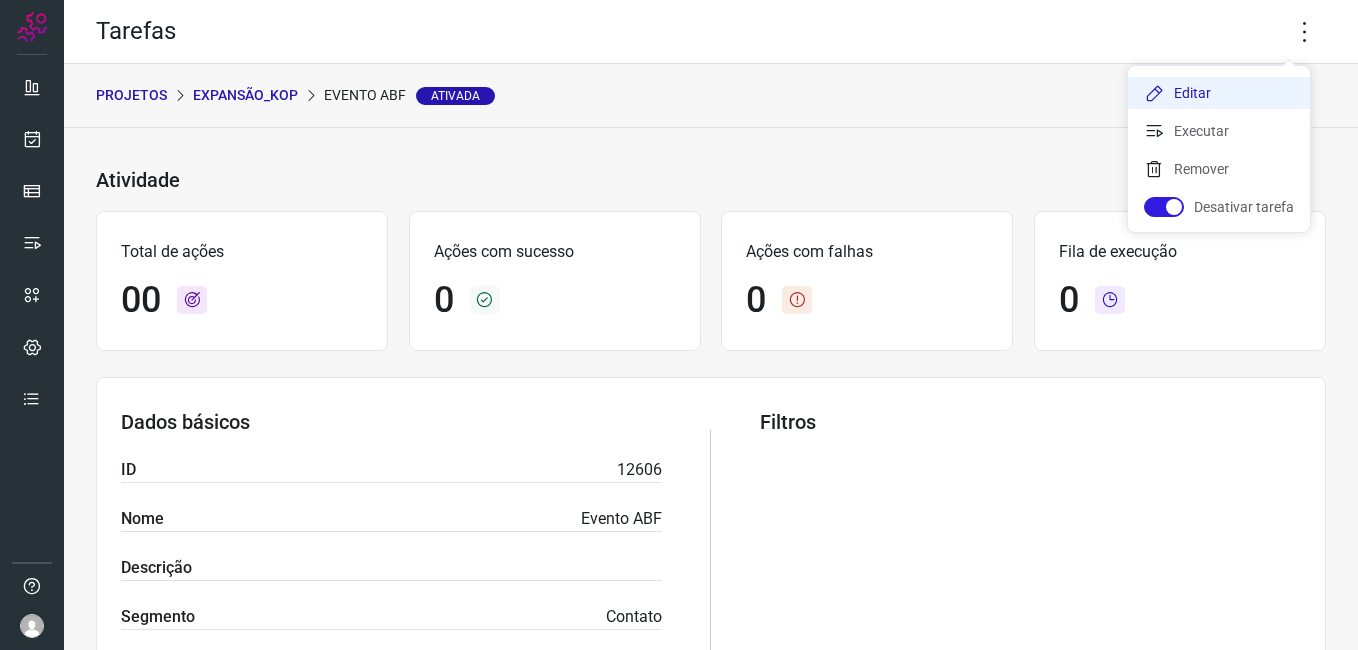 click on "Editar" 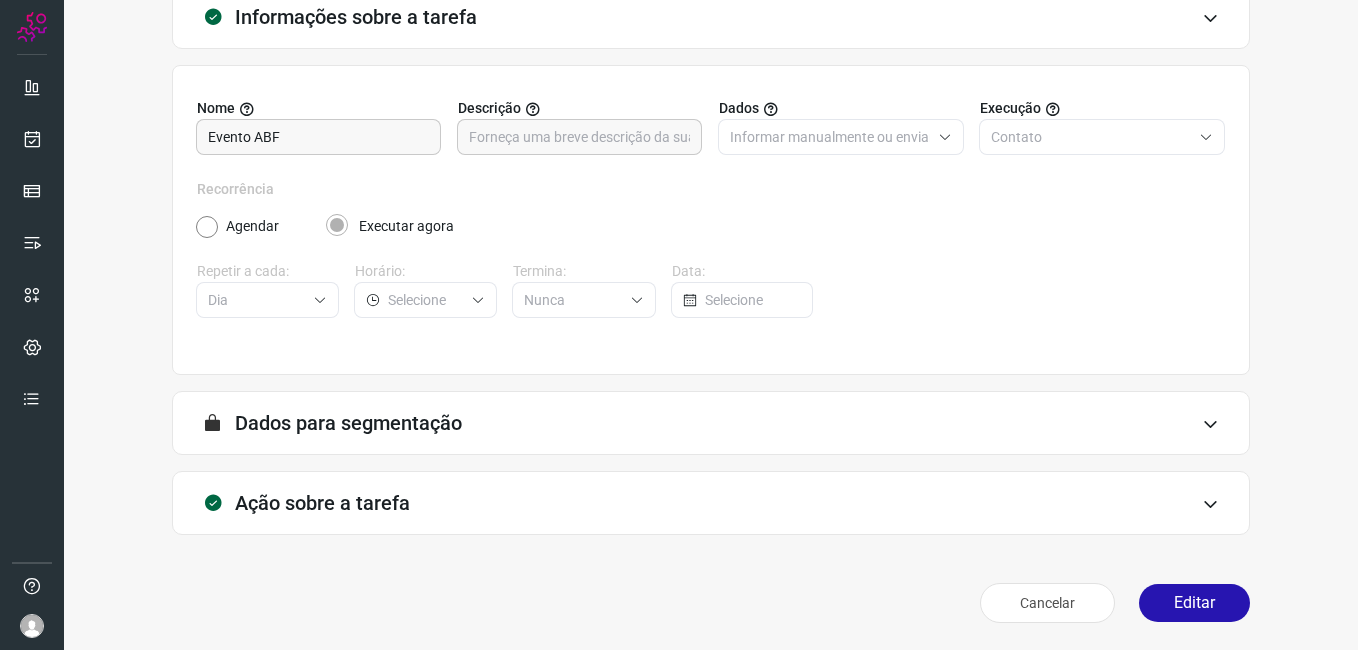 scroll, scrollTop: 131, scrollLeft: 0, axis: vertical 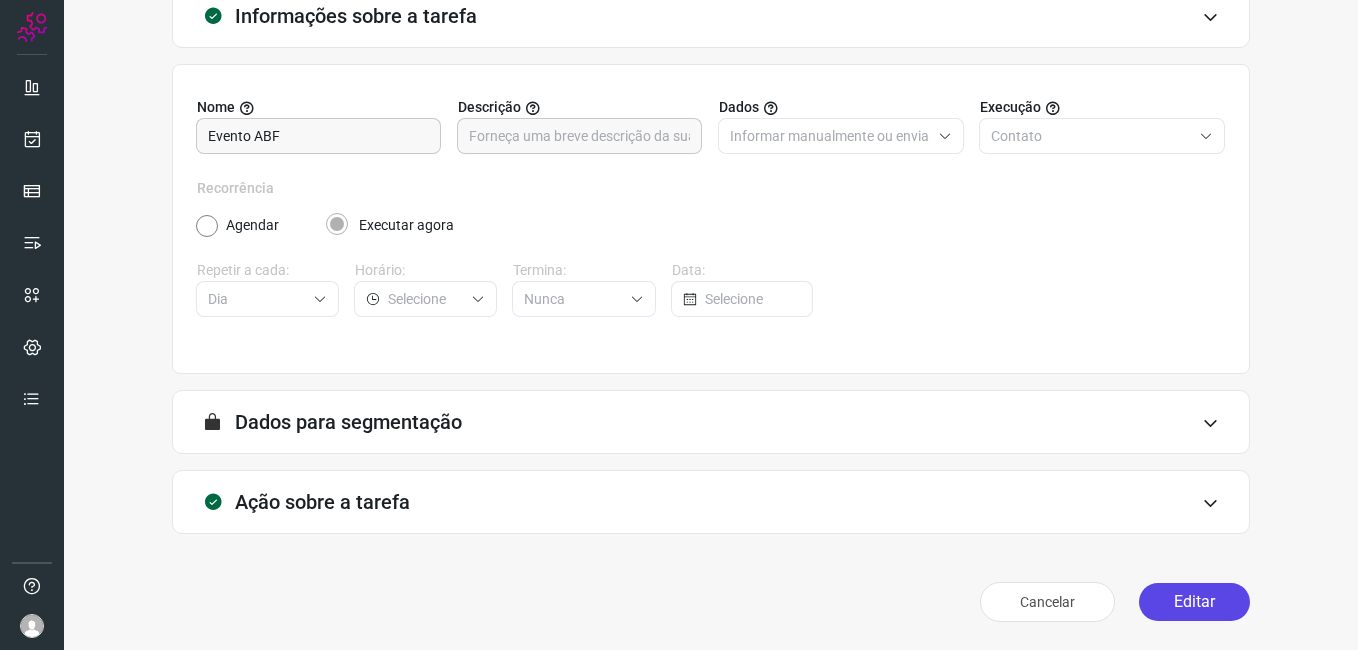 click on "Editar" at bounding box center [1194, 602] 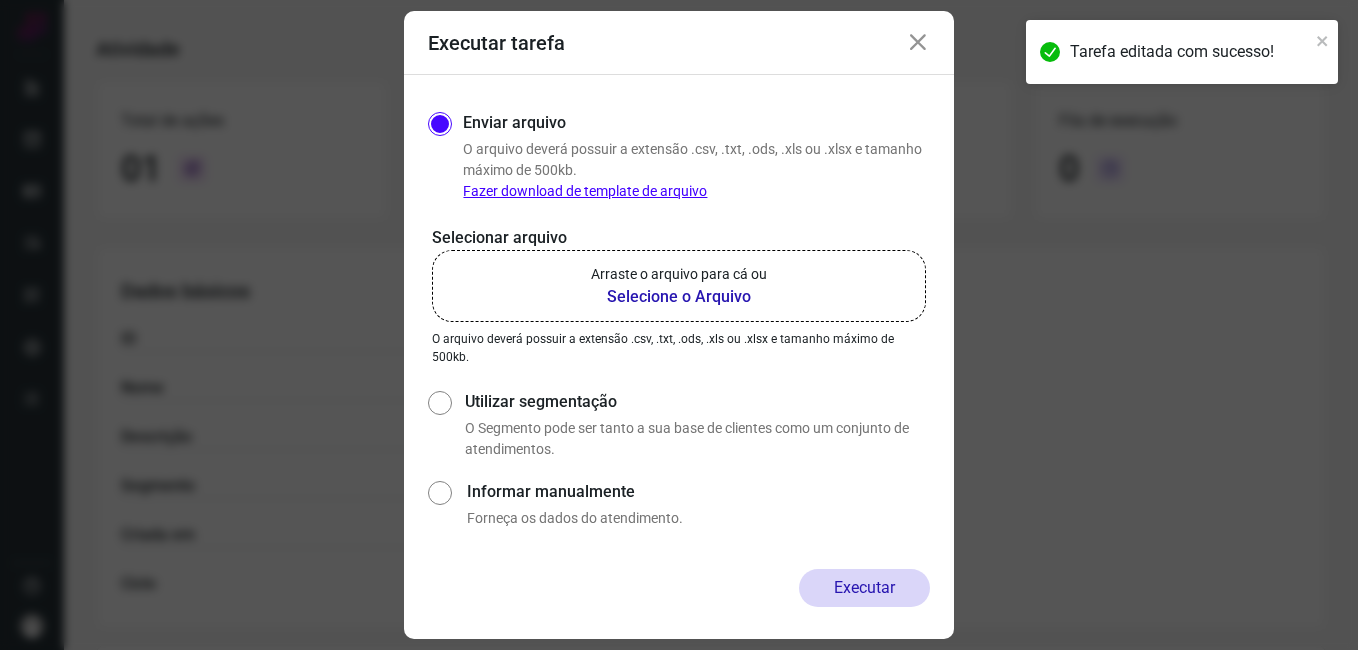 click on "Selecione o Arquivo" at bounding box center (679, 297) 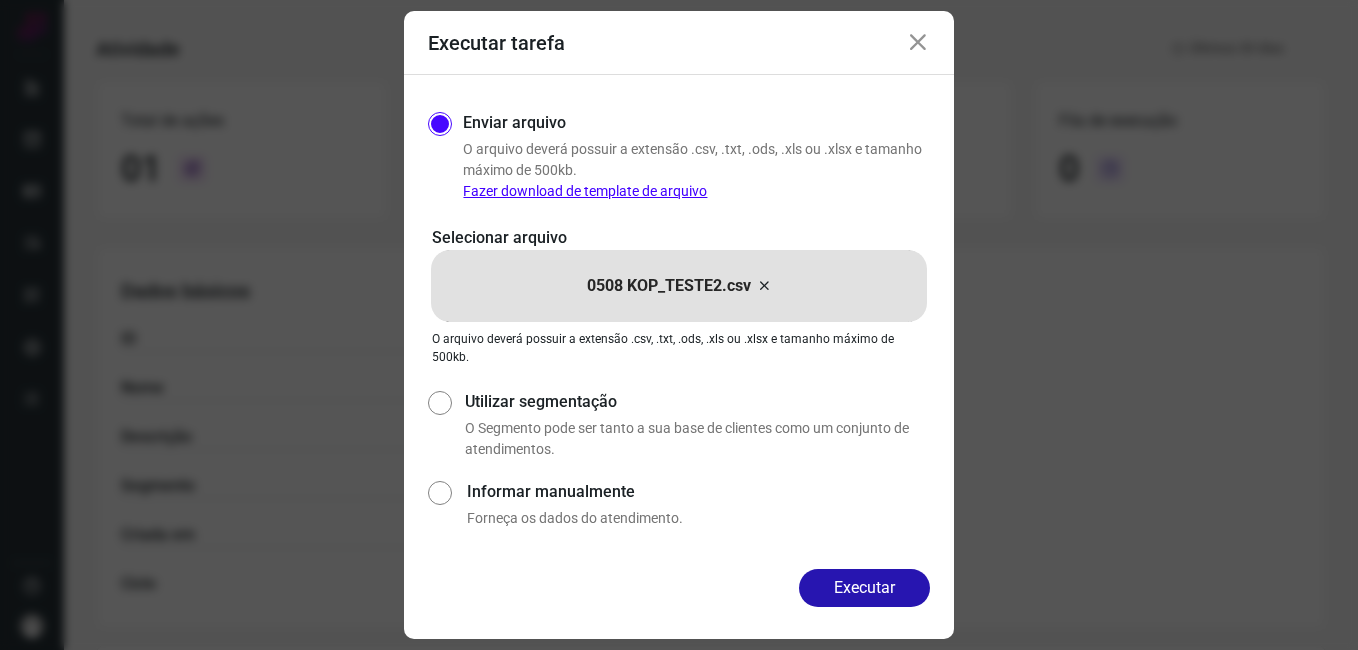 click on "Executar" at bounding box center [864, 588] 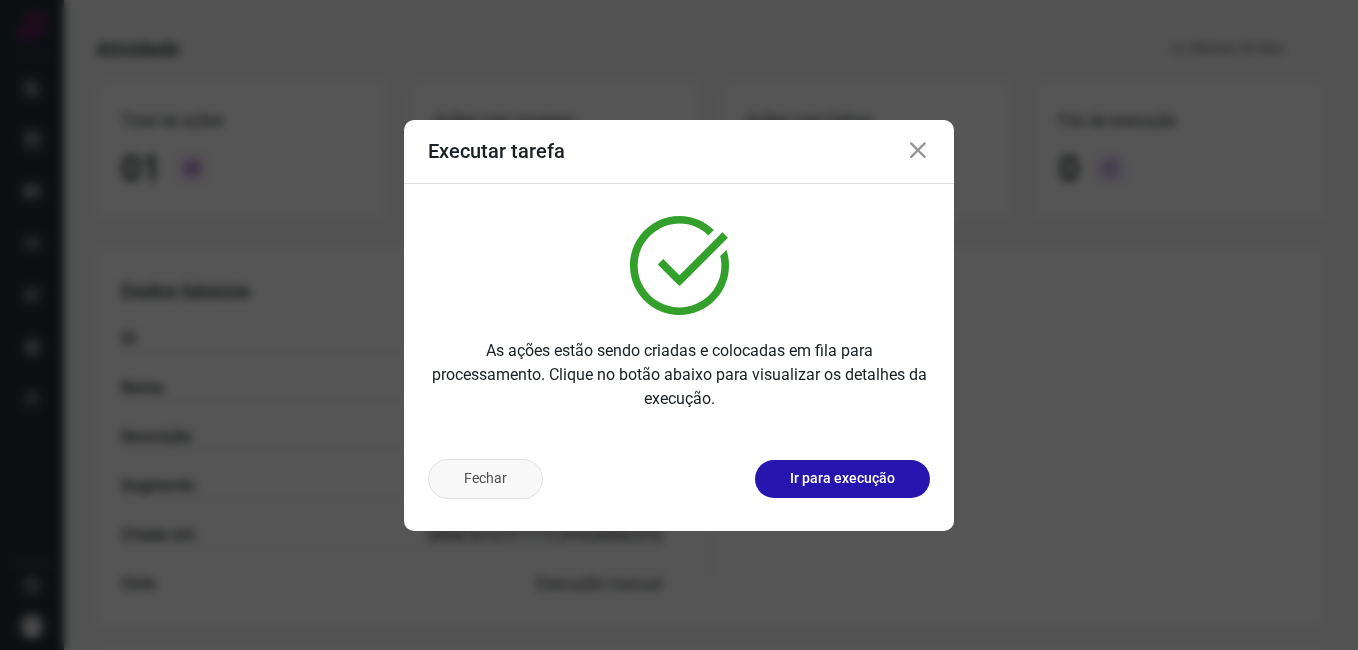 click on "Fechar" at bounding box center [485, 479] 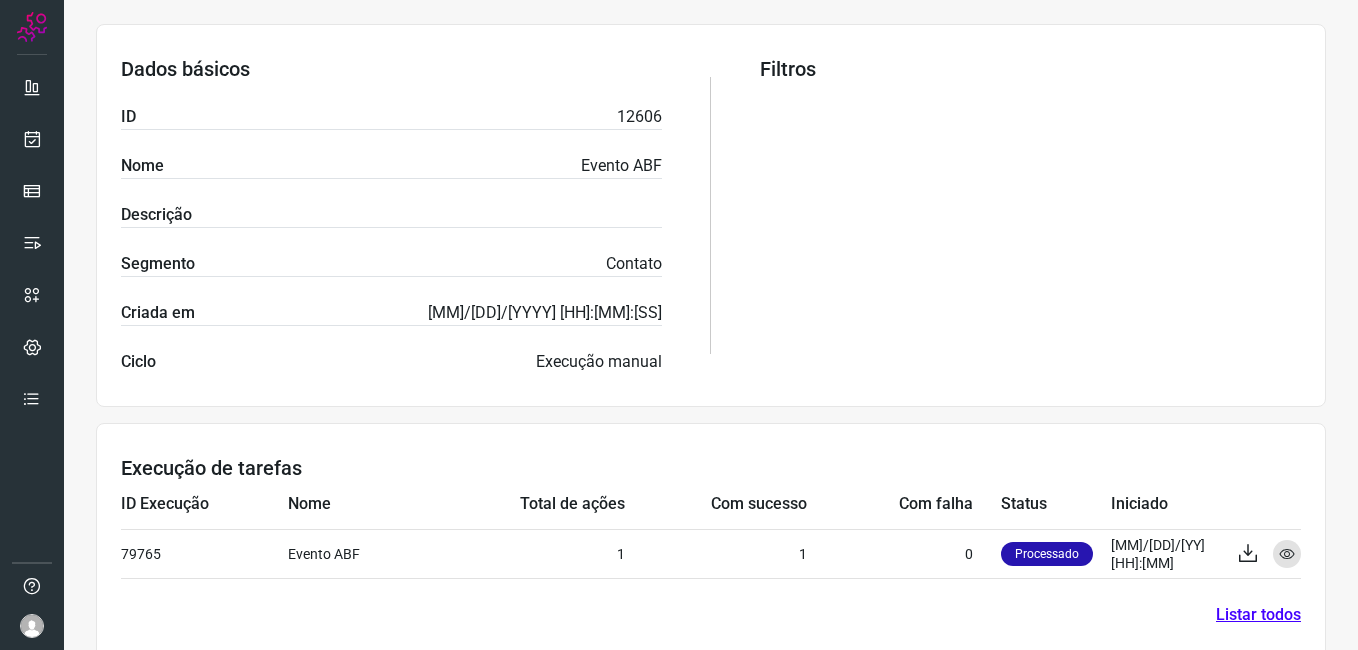 scroll, scrollTop: 383, scrollLeft: 0, axis: vertical 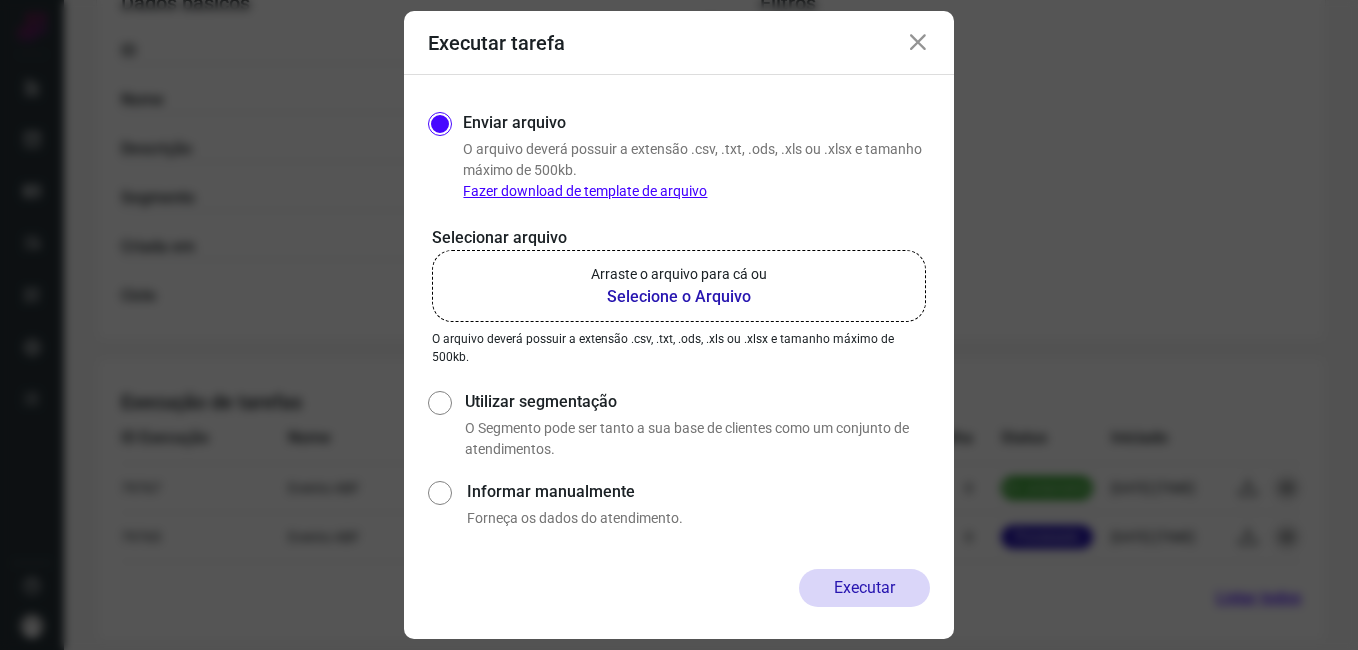 click at bounding box center [918, 43] 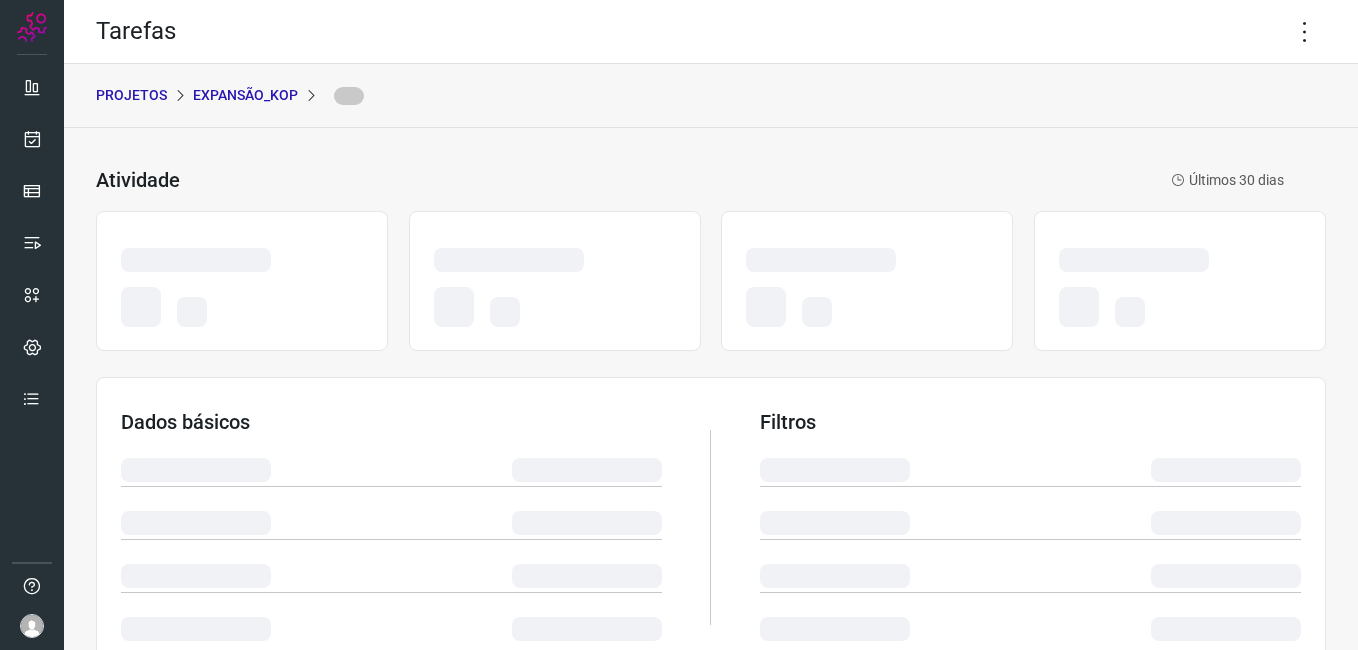 scroll, scrollTop: 0, scrollLeft: 0, axis: both 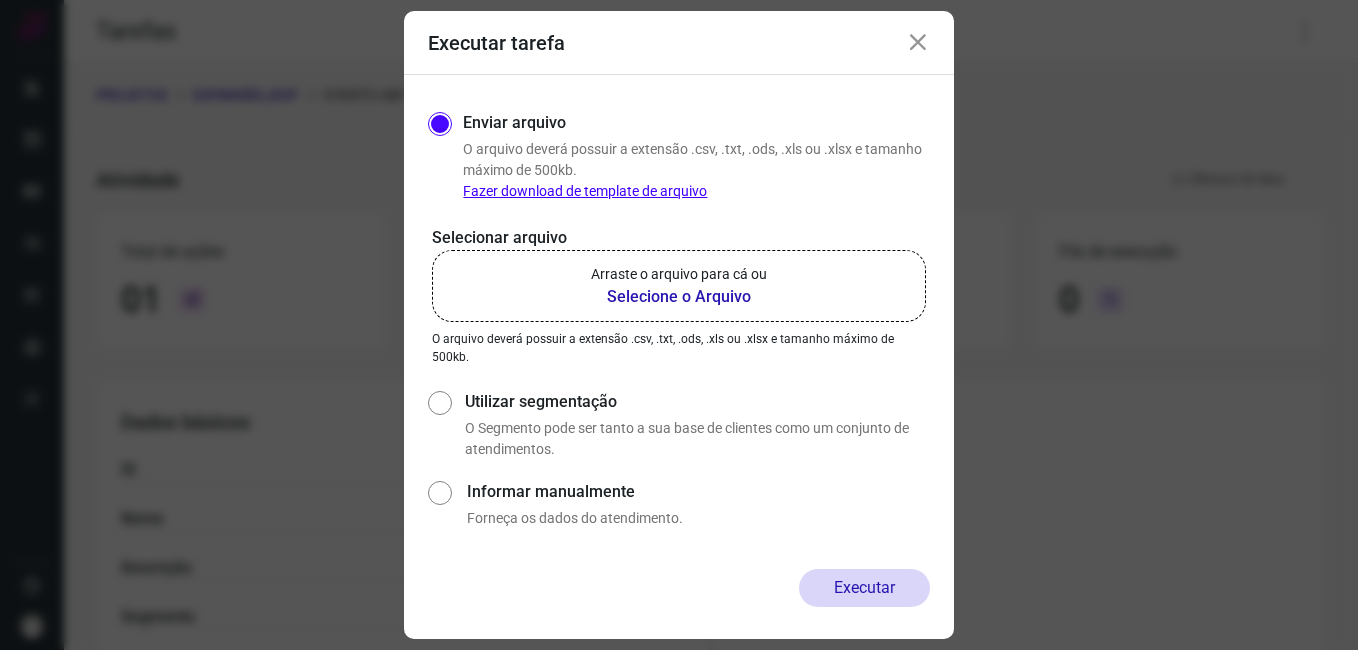 click at bounding box center [918, 43] 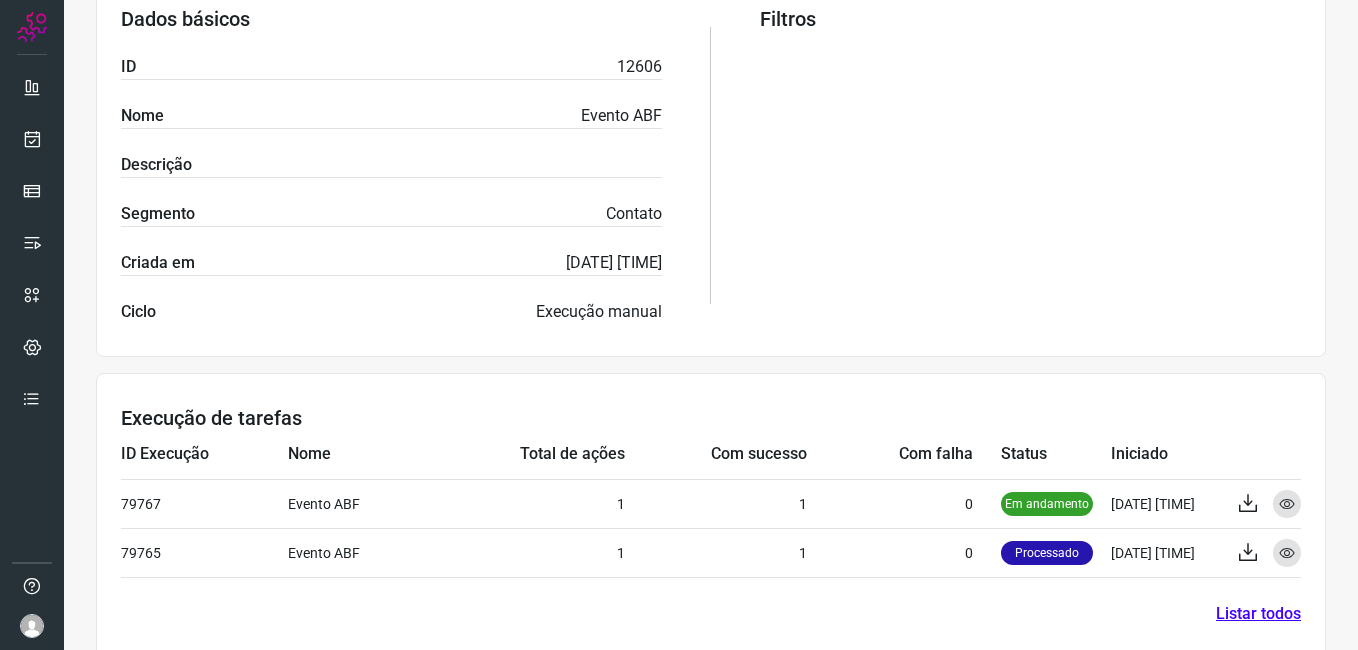 scroll, scrollTop: 432, scrollLeft: 0, axis: vertical 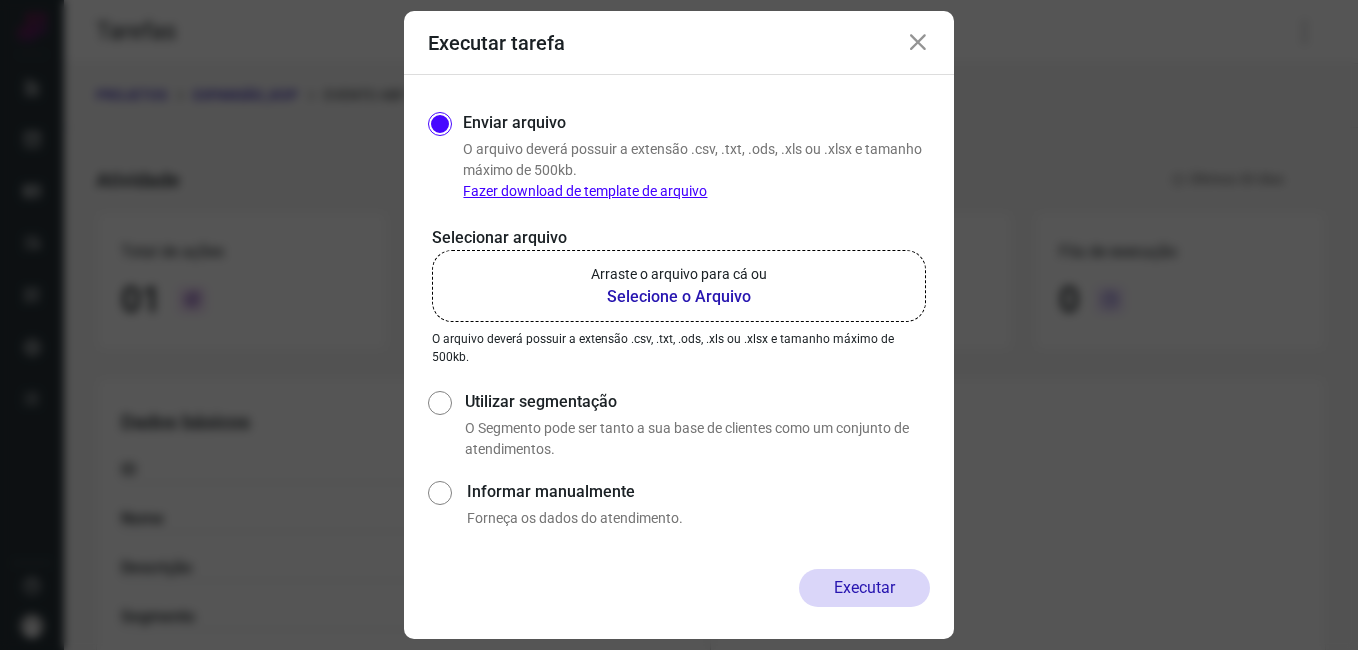 click at bounding box center (918, 43) 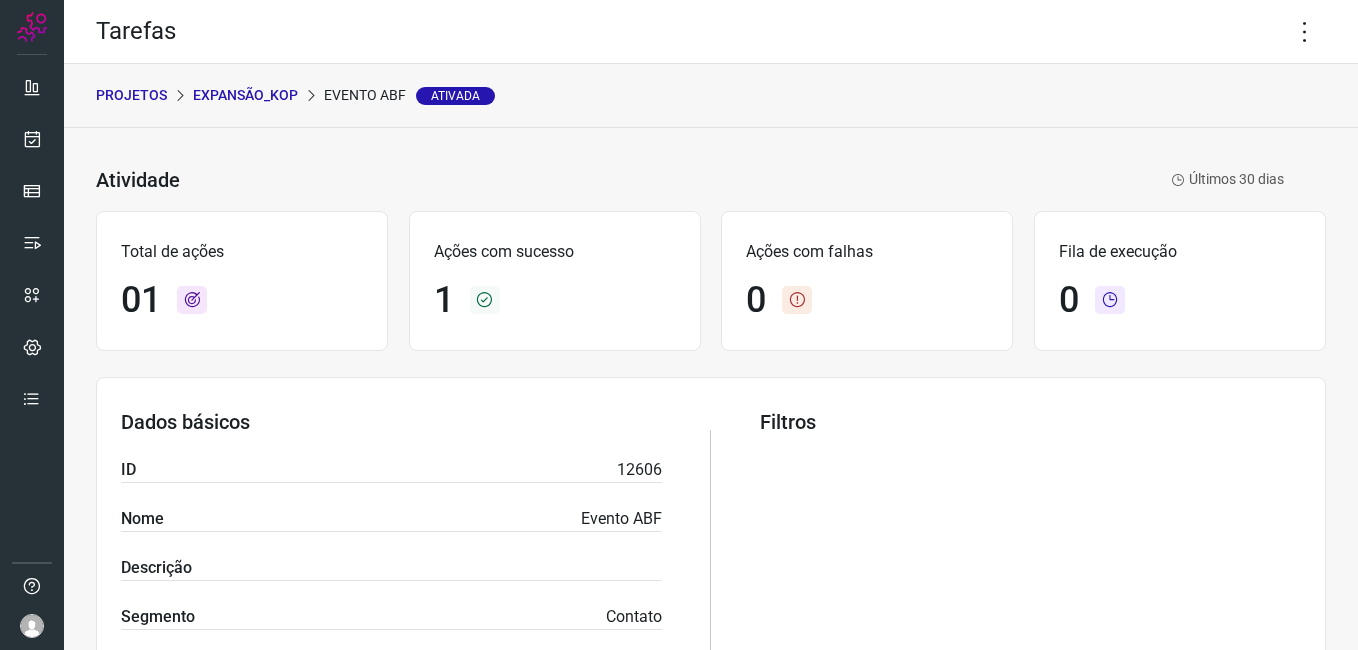 click on "Dados básicos ID 12606 Nome Evento ABF Descrição Segmento Contato Criada em [DATE] [TIME] Ciclo Execução manual Filtros" at bounding box center [711, 568] 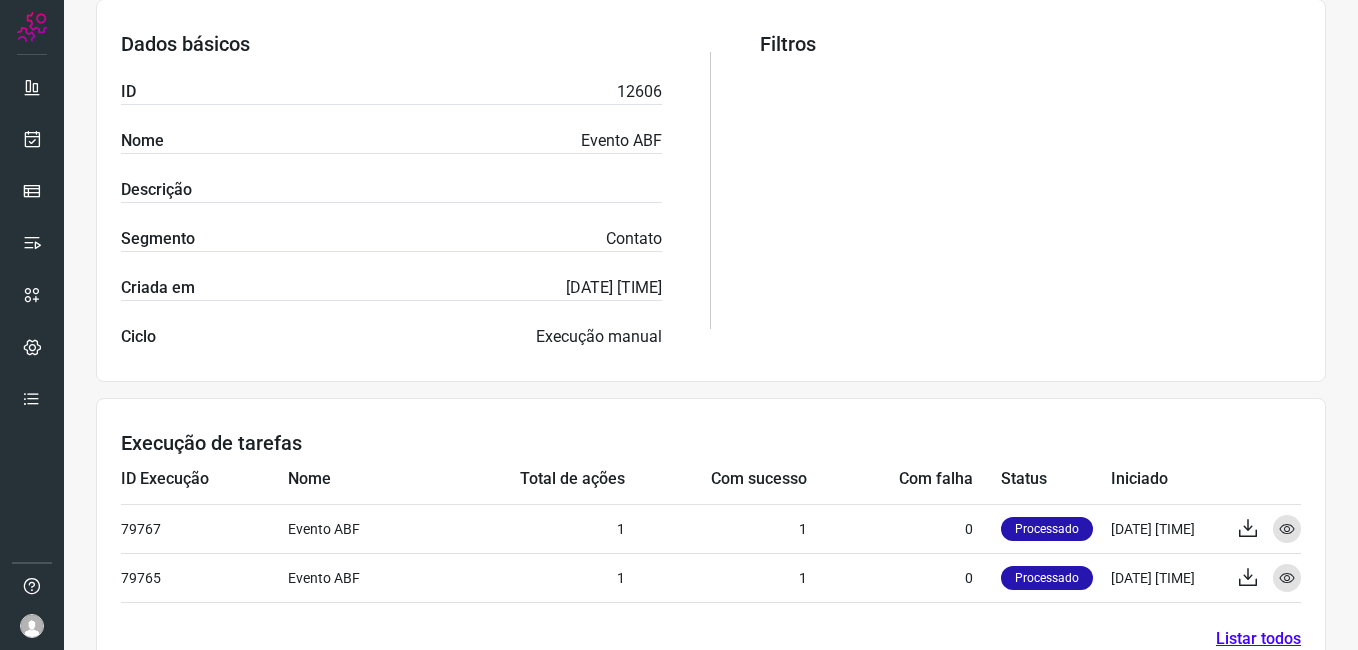 scroll, scrollTop: 432, scrollLeft: 0, axis: vertical 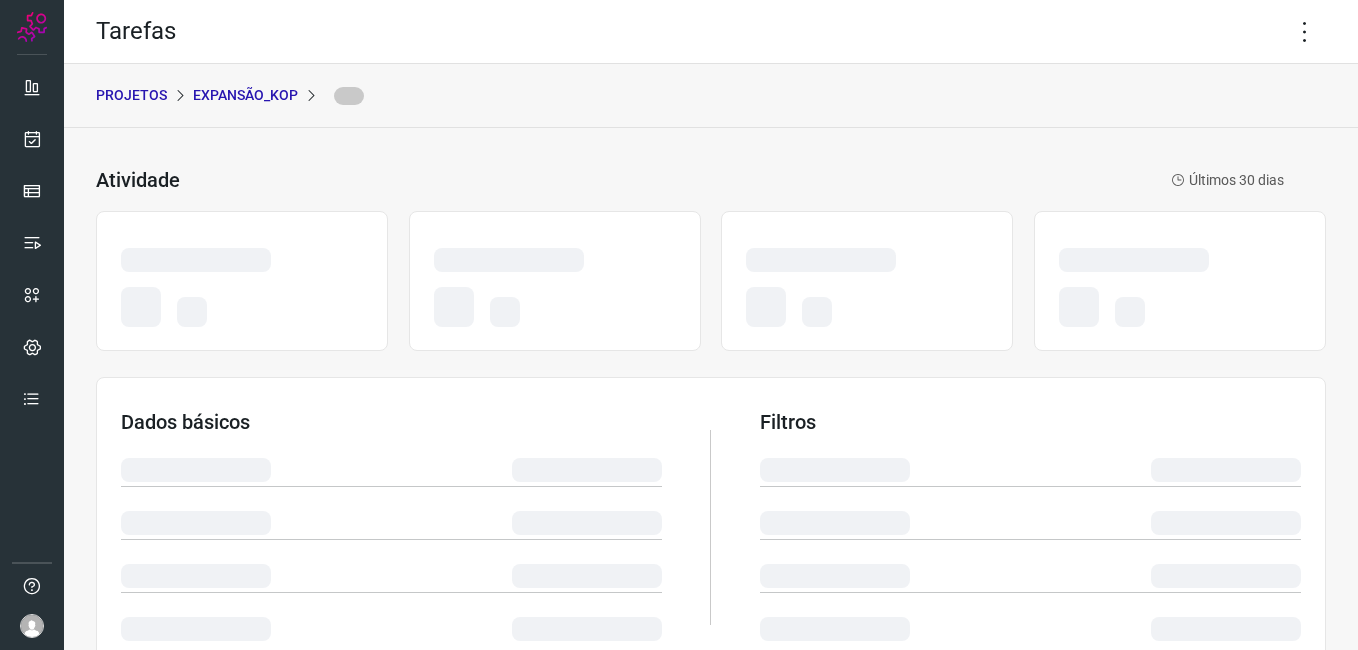 drag, startPoint x: 600, startPoint y: 110, endPoint x: 660, endPoint y: 105, distance: 60.207973 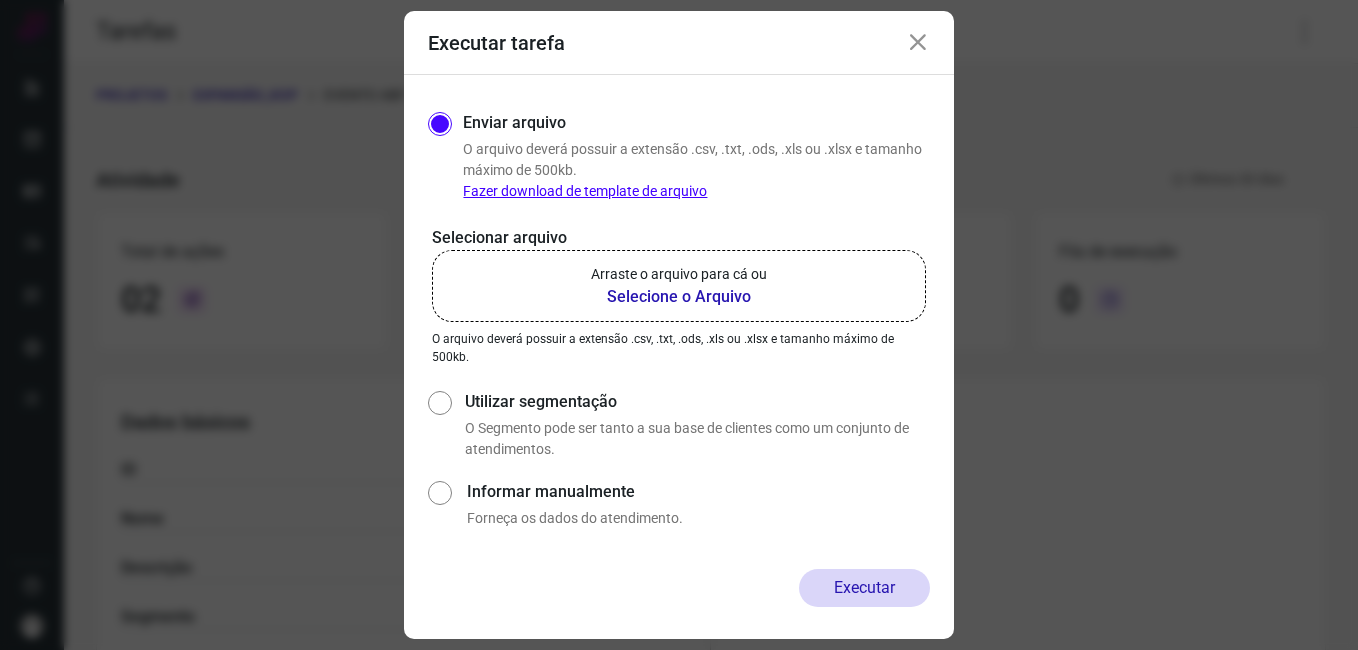 click at bounding box center [918, 43] 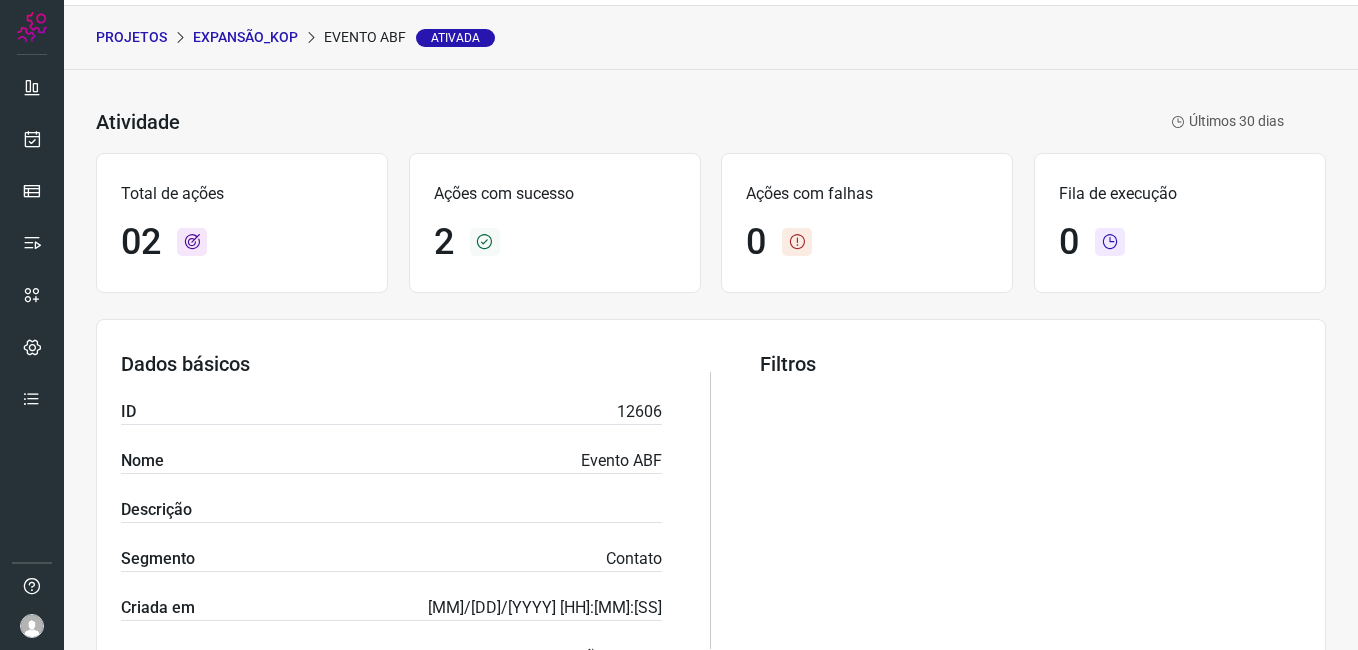 scroll, scrollTop: 0, scrollLeft: 0, axis: both 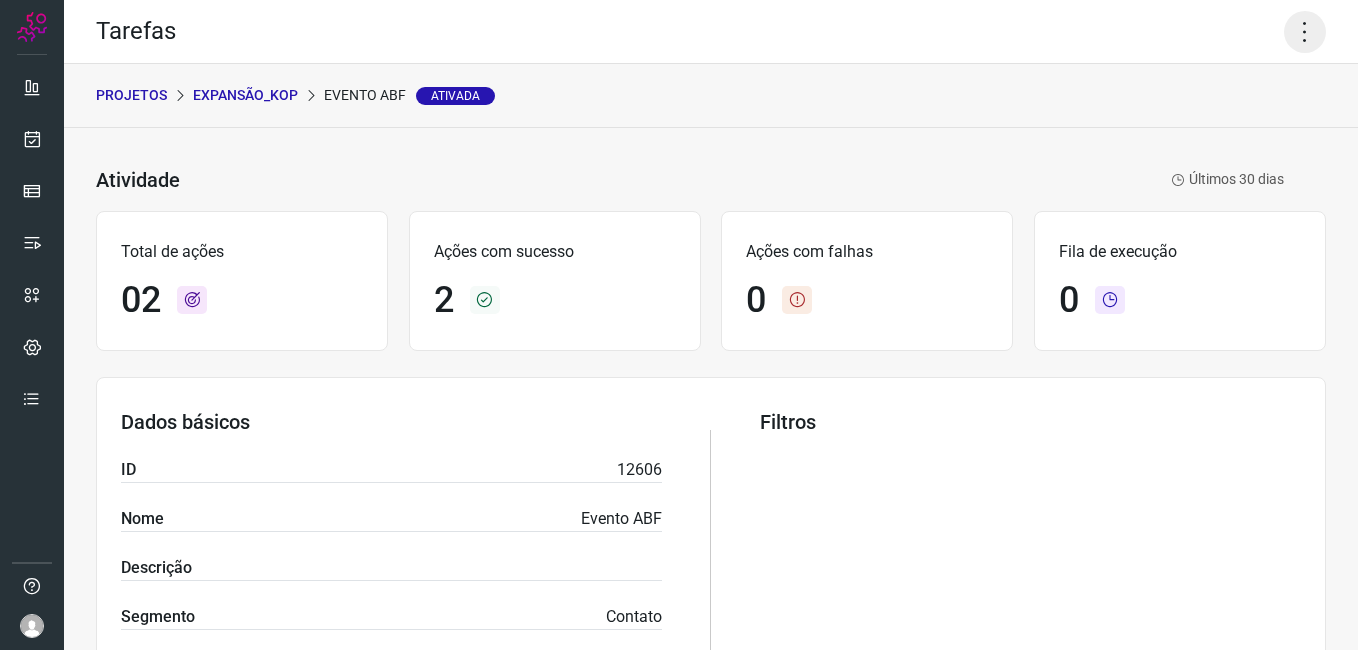 click 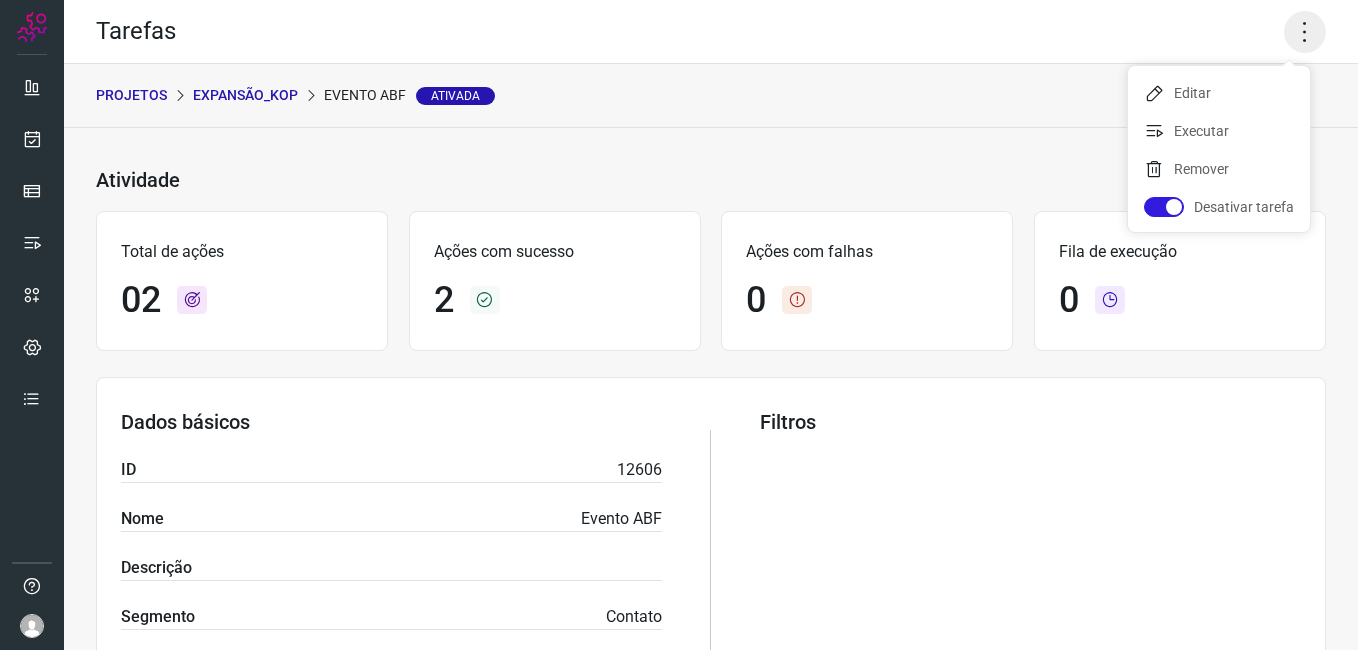 click 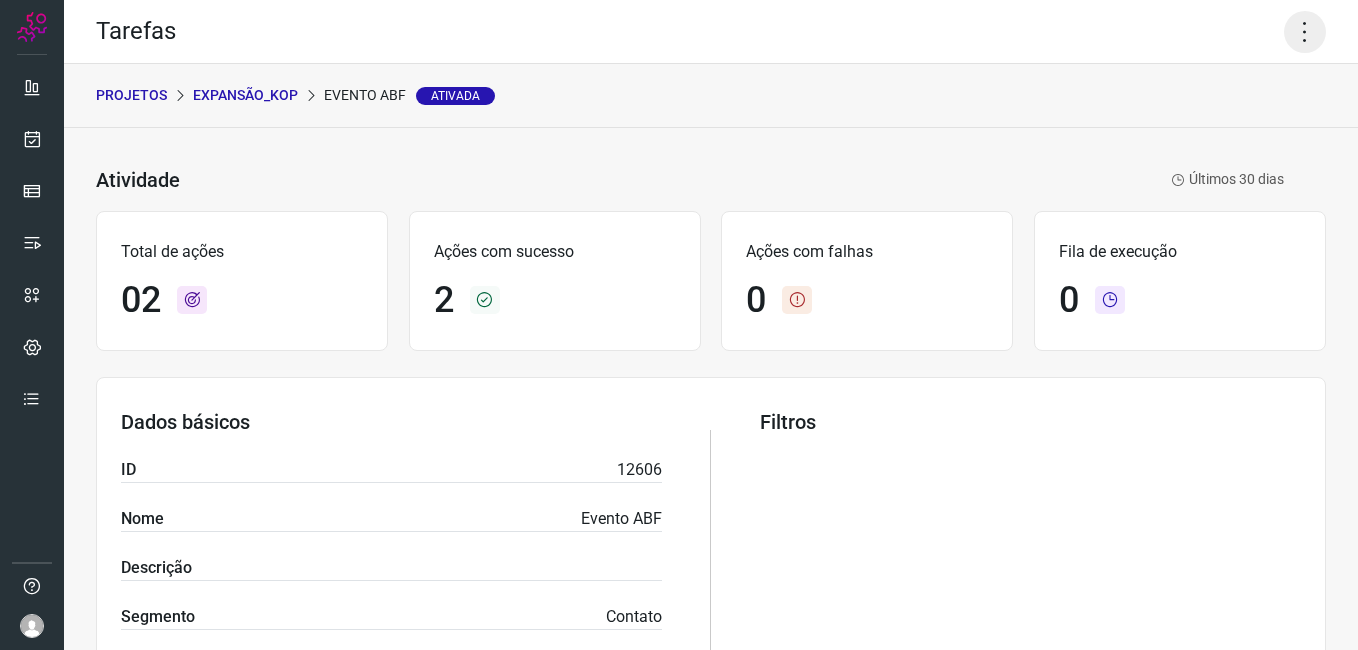 click 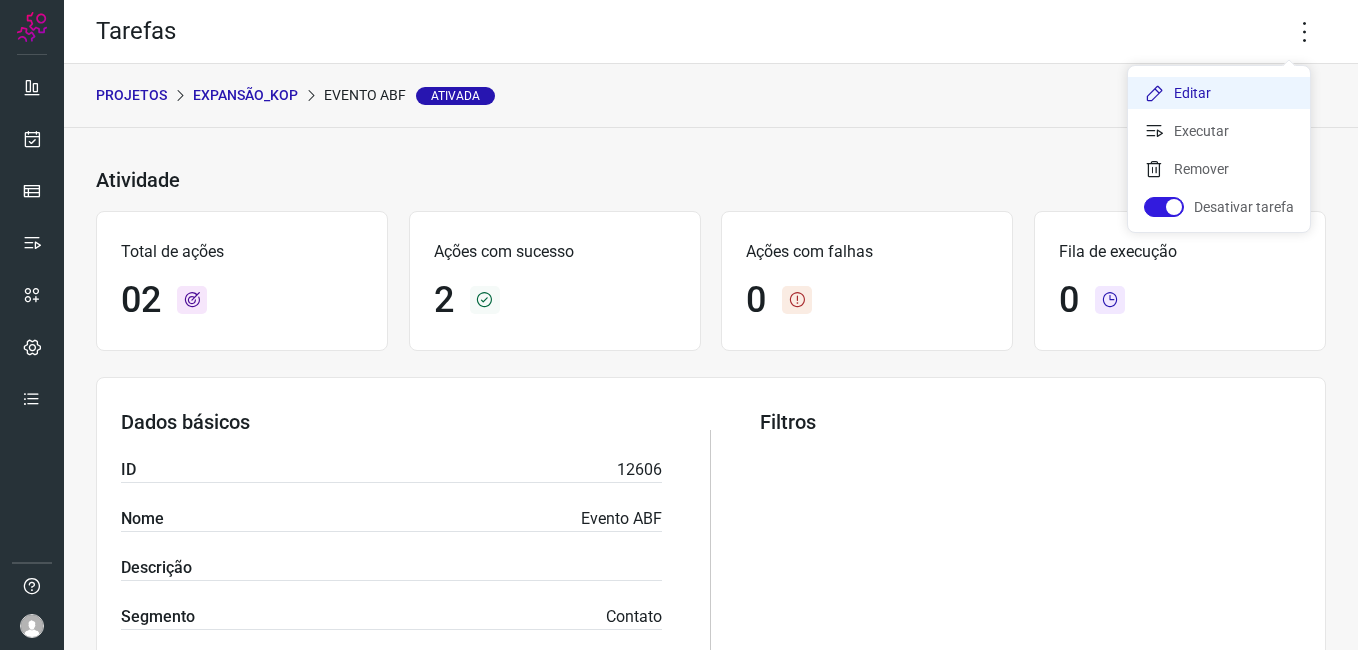 click on "Editar" 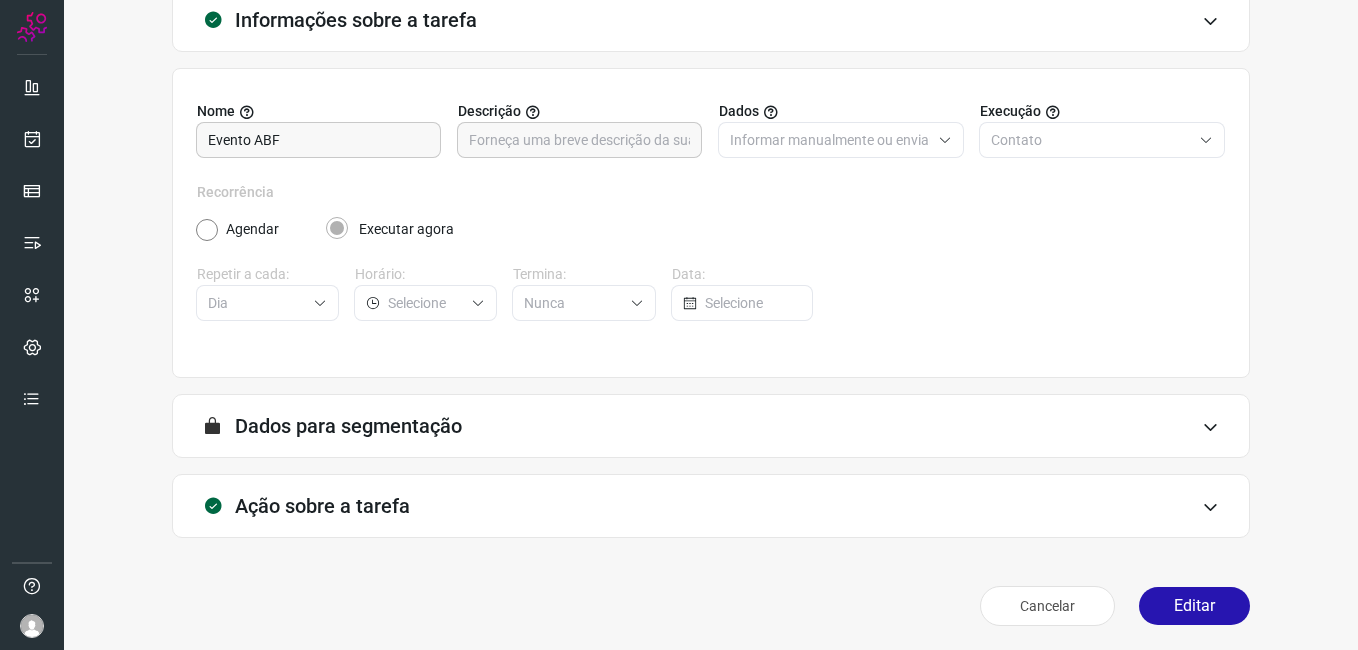 scroll, scrollTop: 131, scrollLeft: 0, axis: vertical 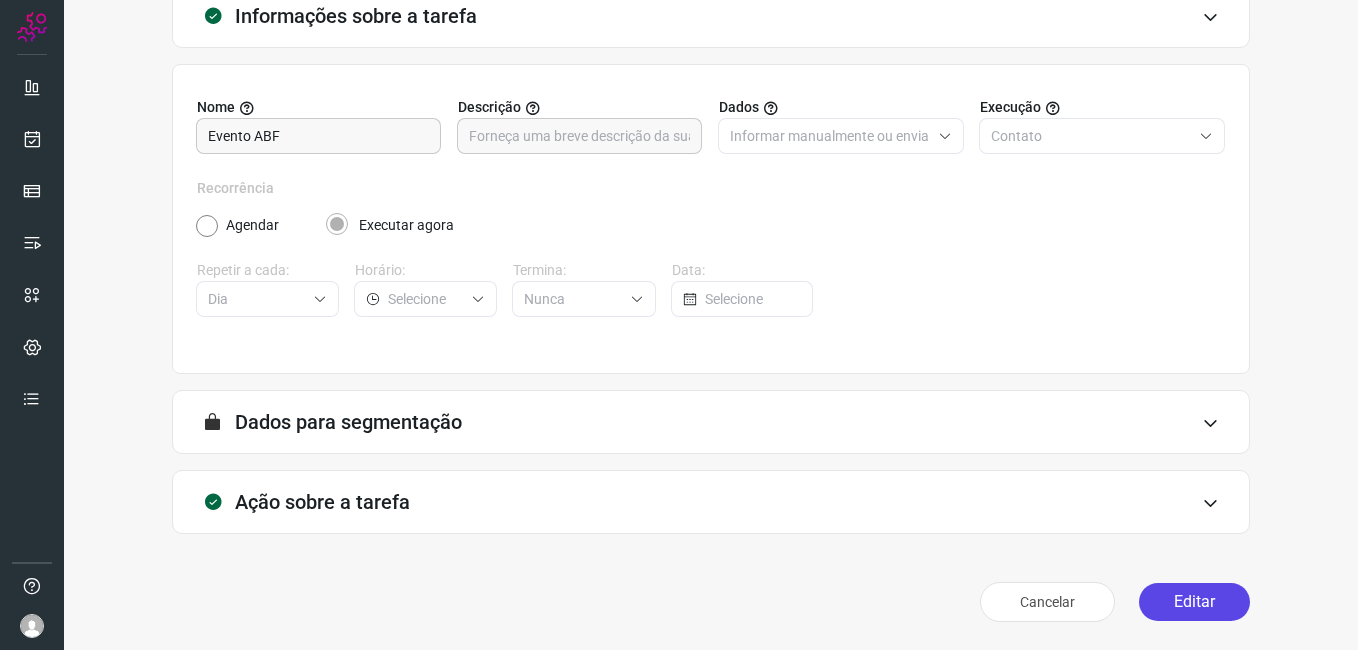 click on "Editar" at bounding box center (1194, 602) 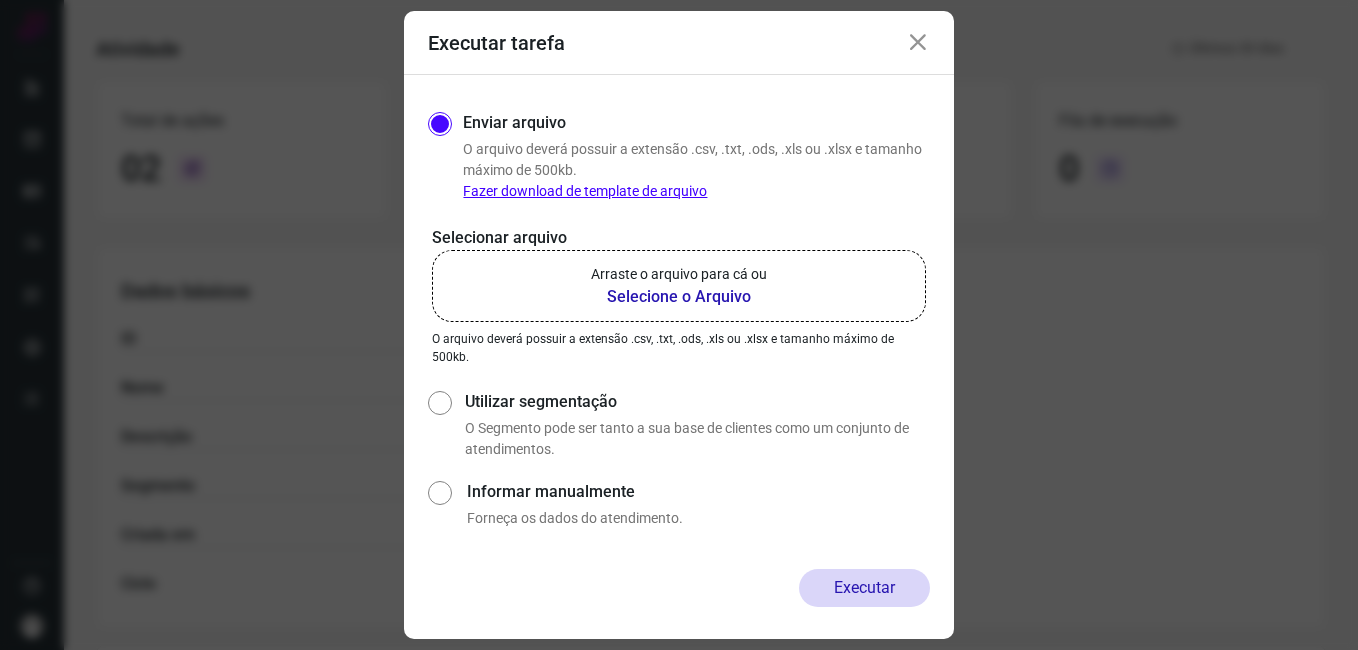 click at bounding box center (918, 43) 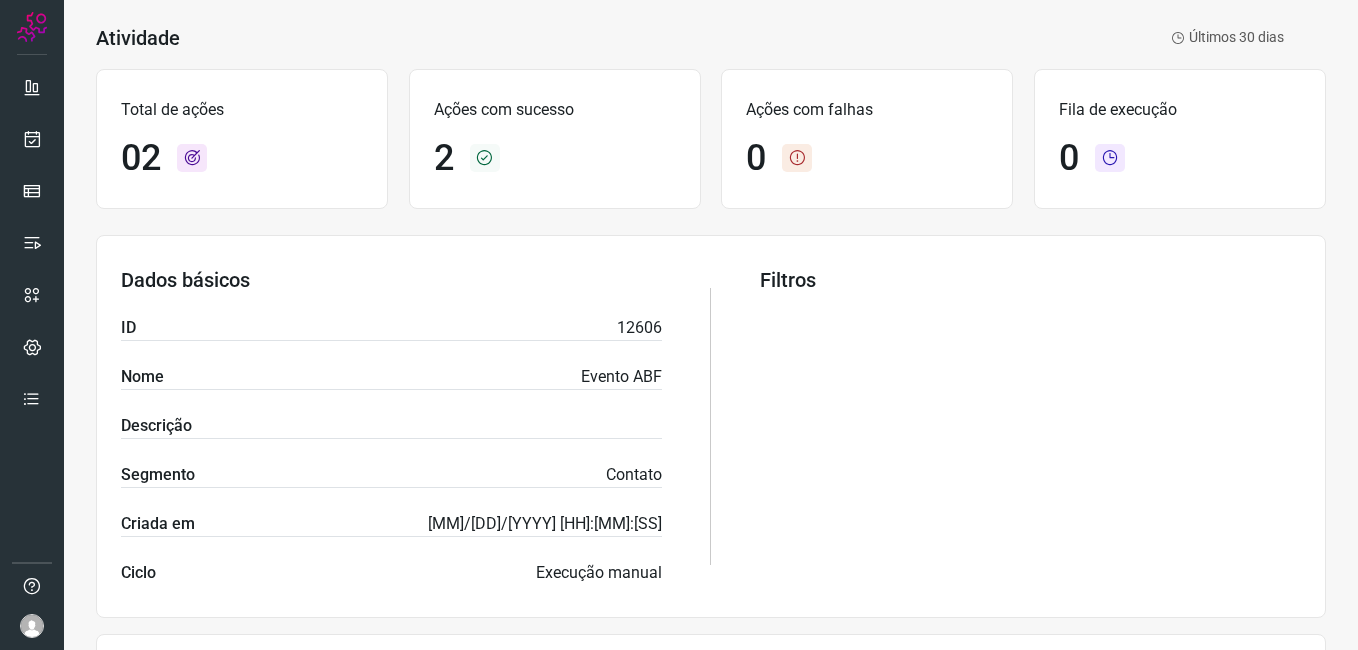 scroll, scrollTop: 0, scrollLeft: 0, axis: both 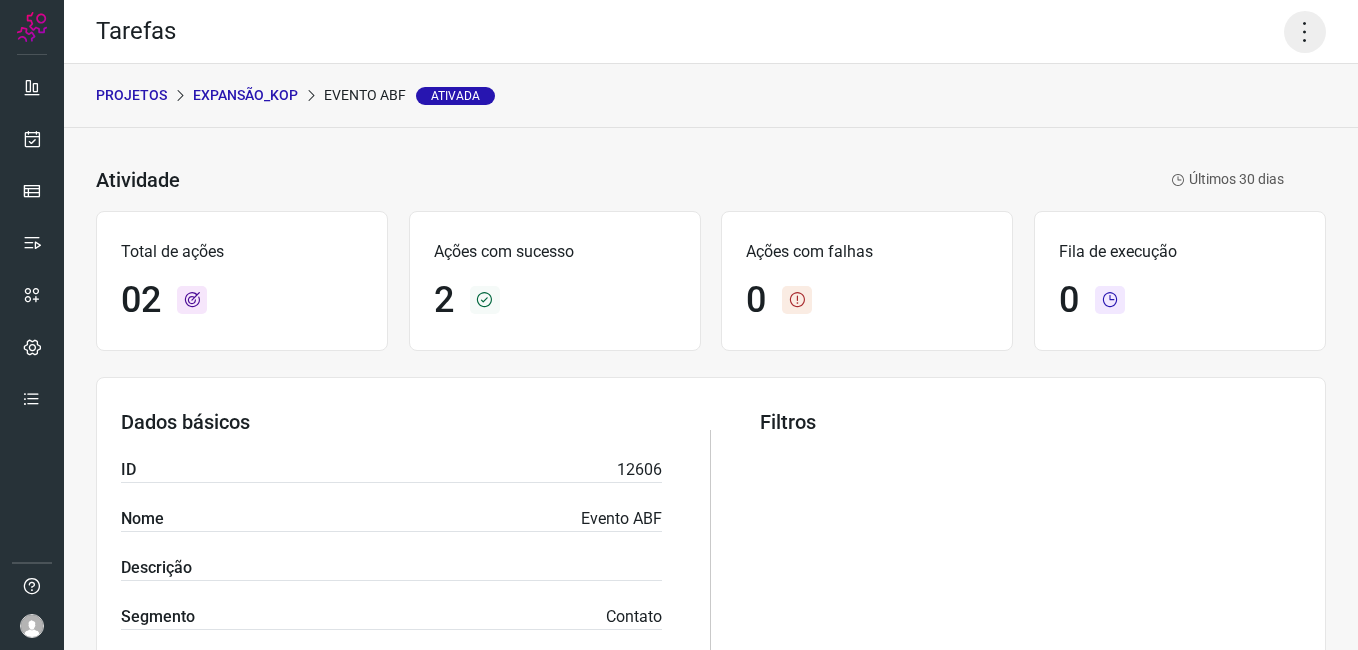 click 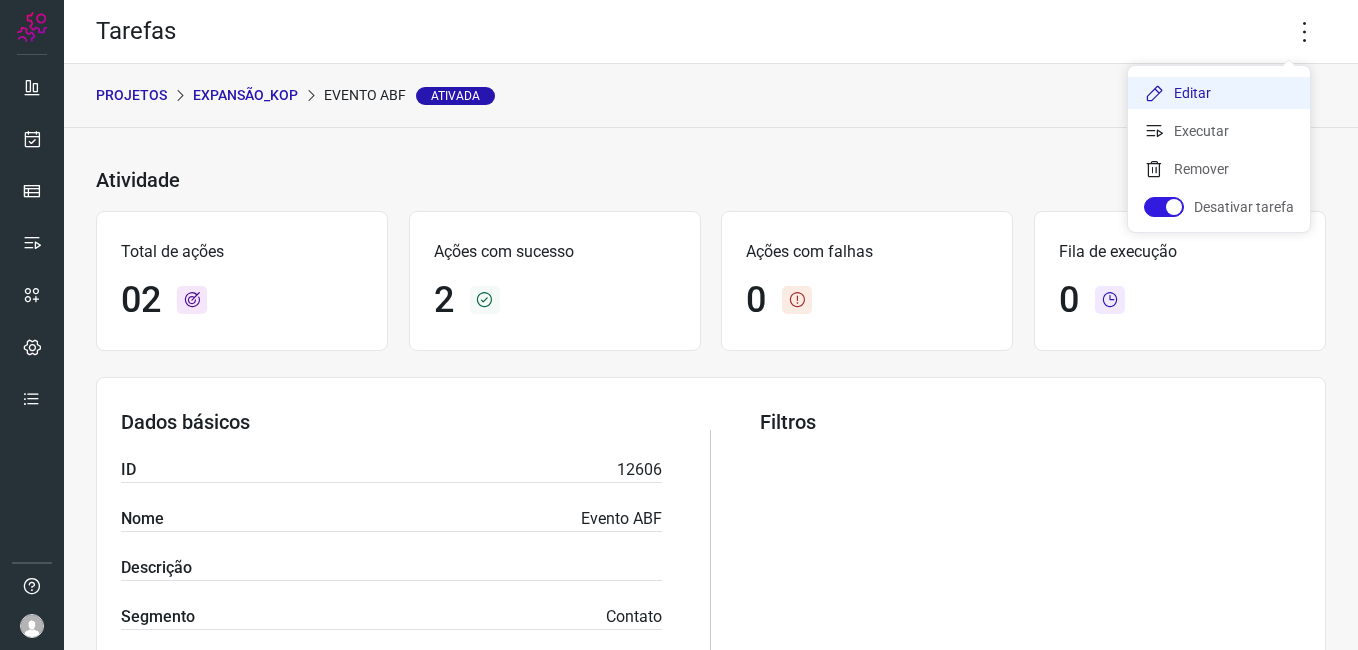 click on "Editar" 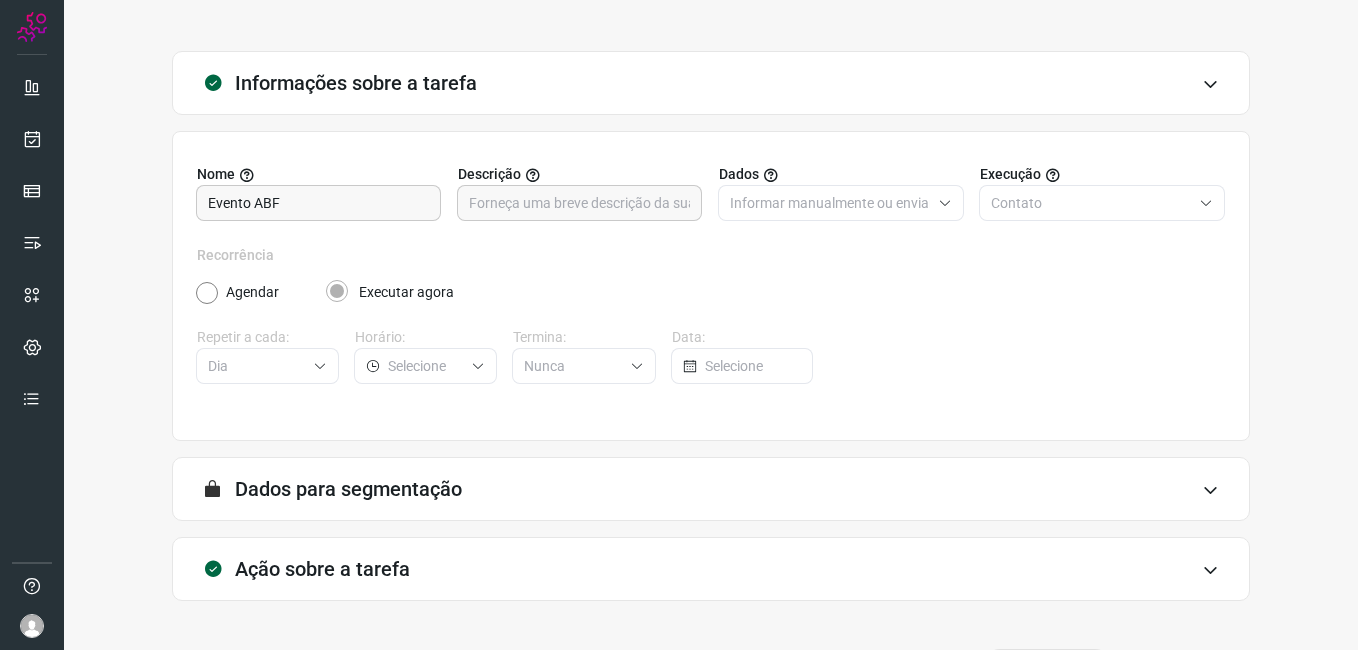 scroll, scrollTop: 131, scrollLeft: 0, axis: vertical 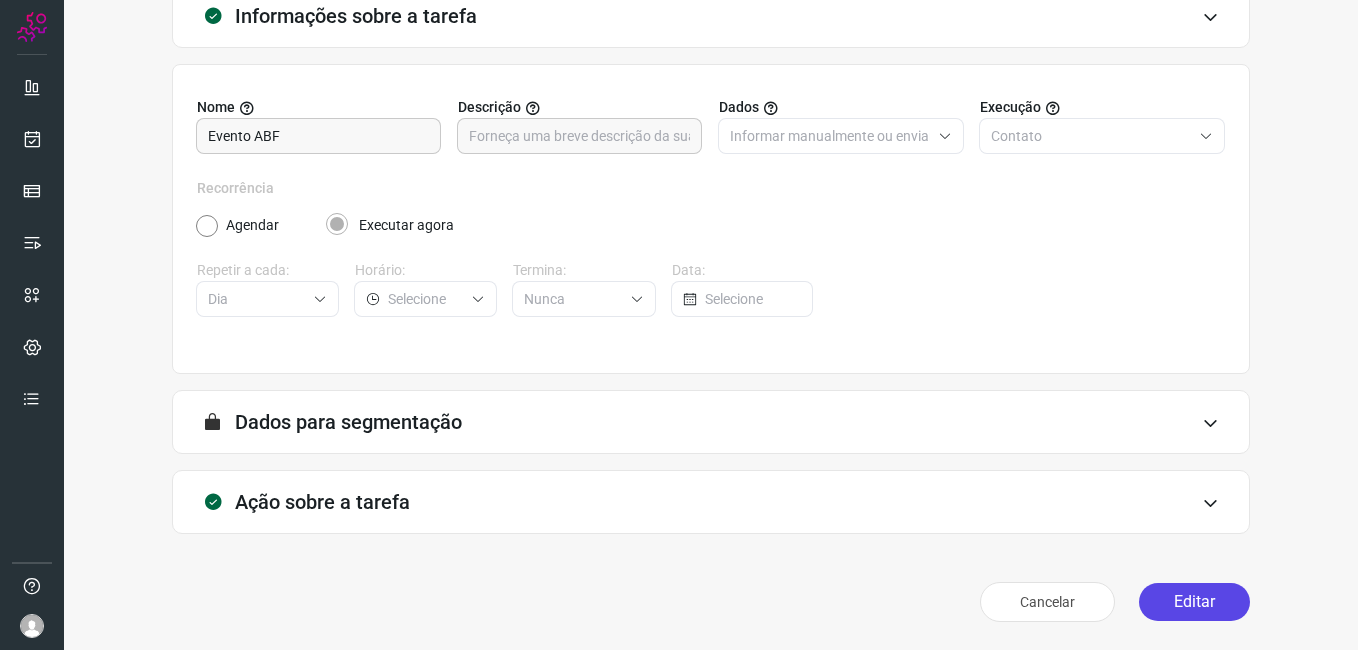 click on "Editar" at bounding box center (1194, 602) 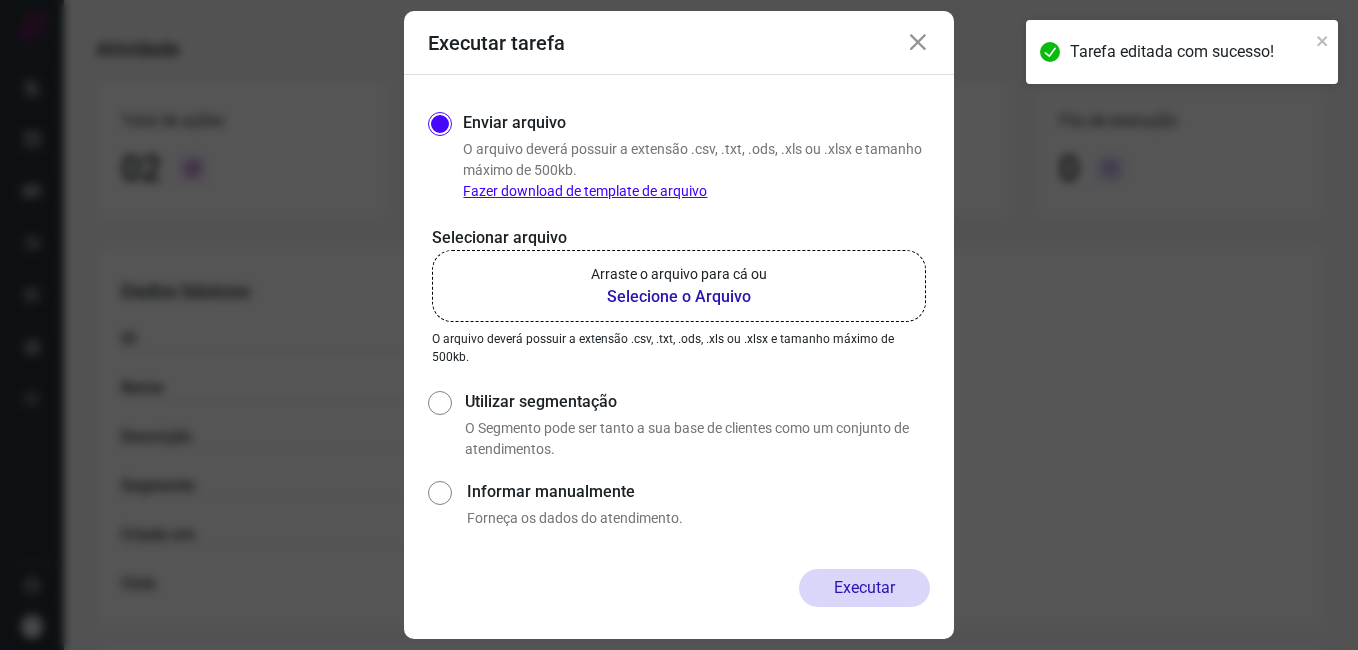 click on "Selecione o Arquivo" at bounding box center [679, 297] 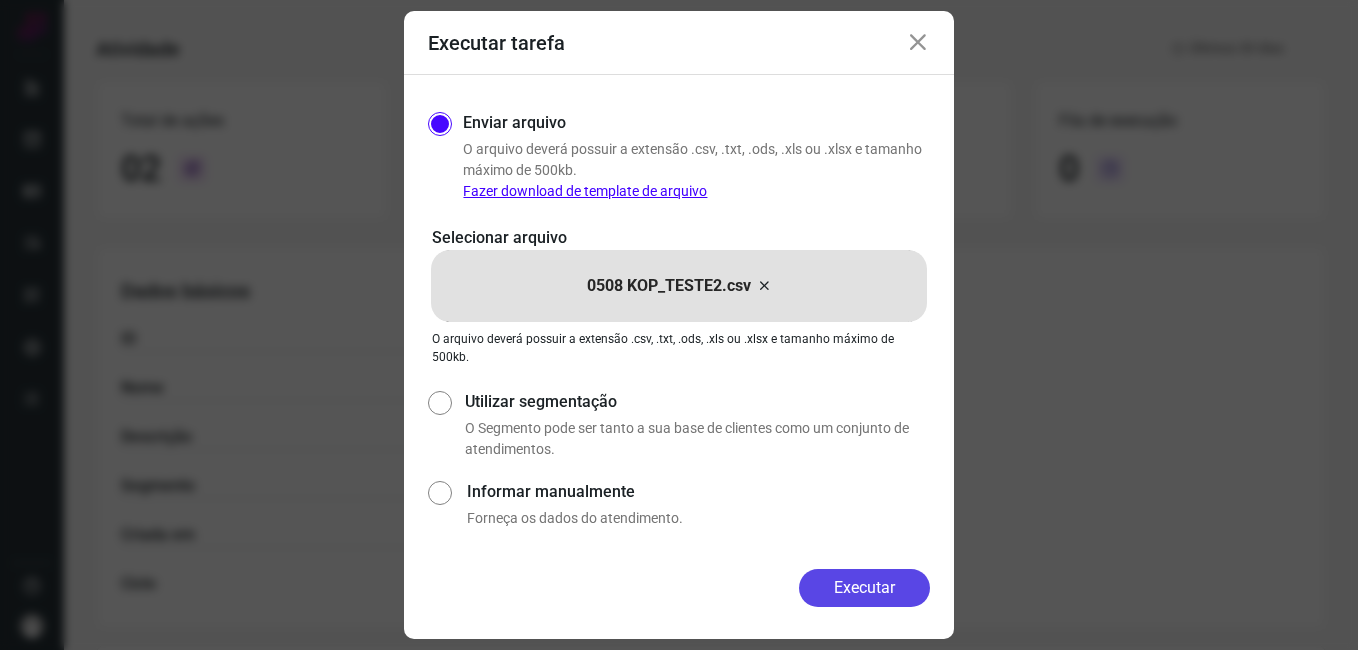 click on "Executar" at bounding box center (864, 588) 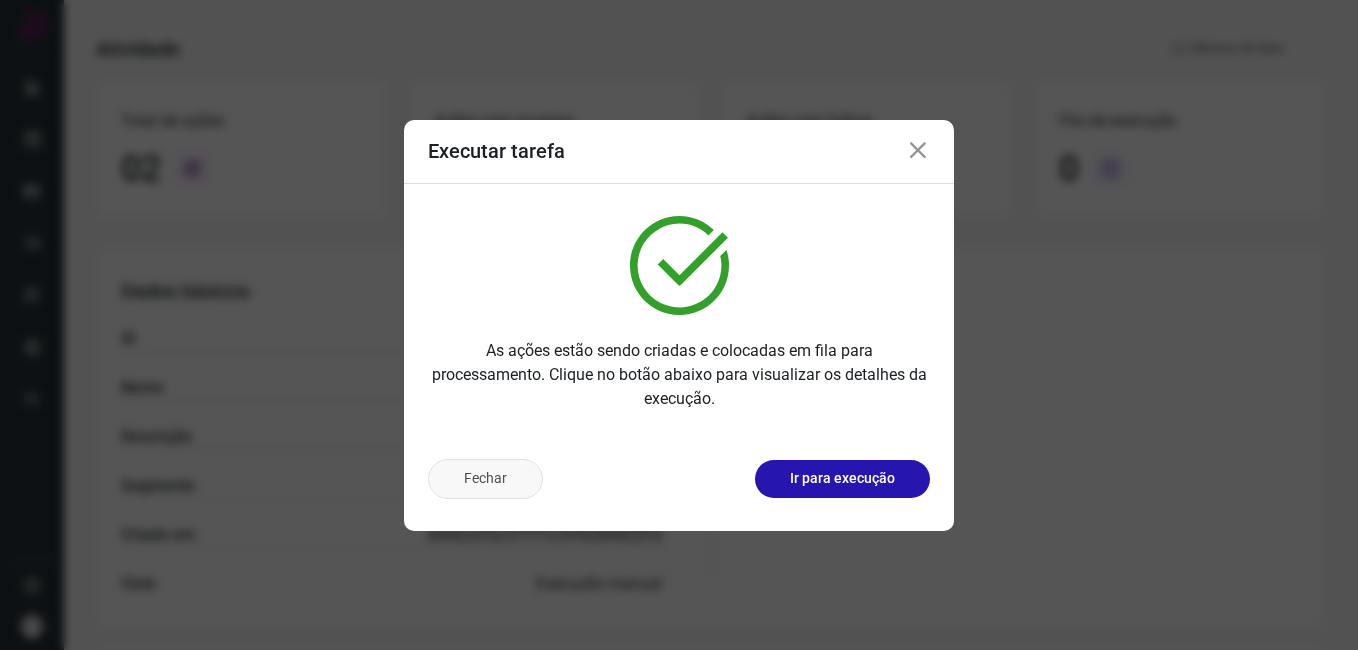 click on "Fechar" at bounding box center [485, 479] 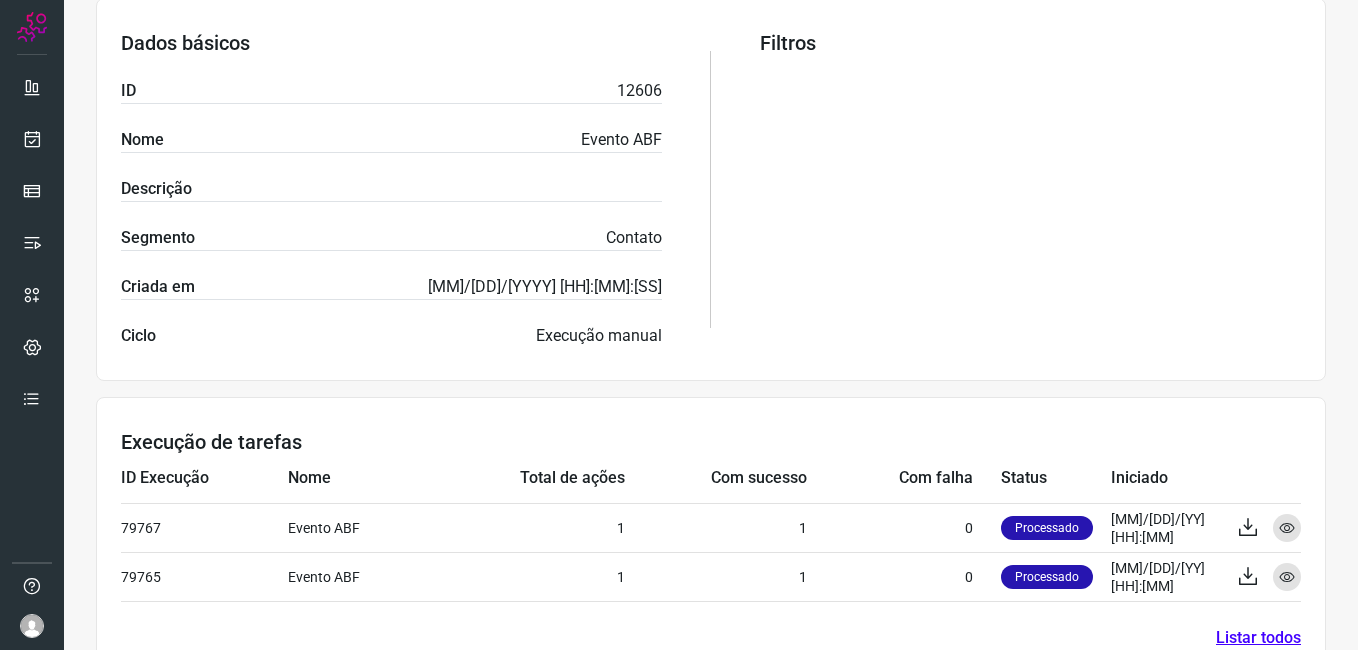 scroll, scrollTop: 432, scrollLeft: 0, axis: vertical 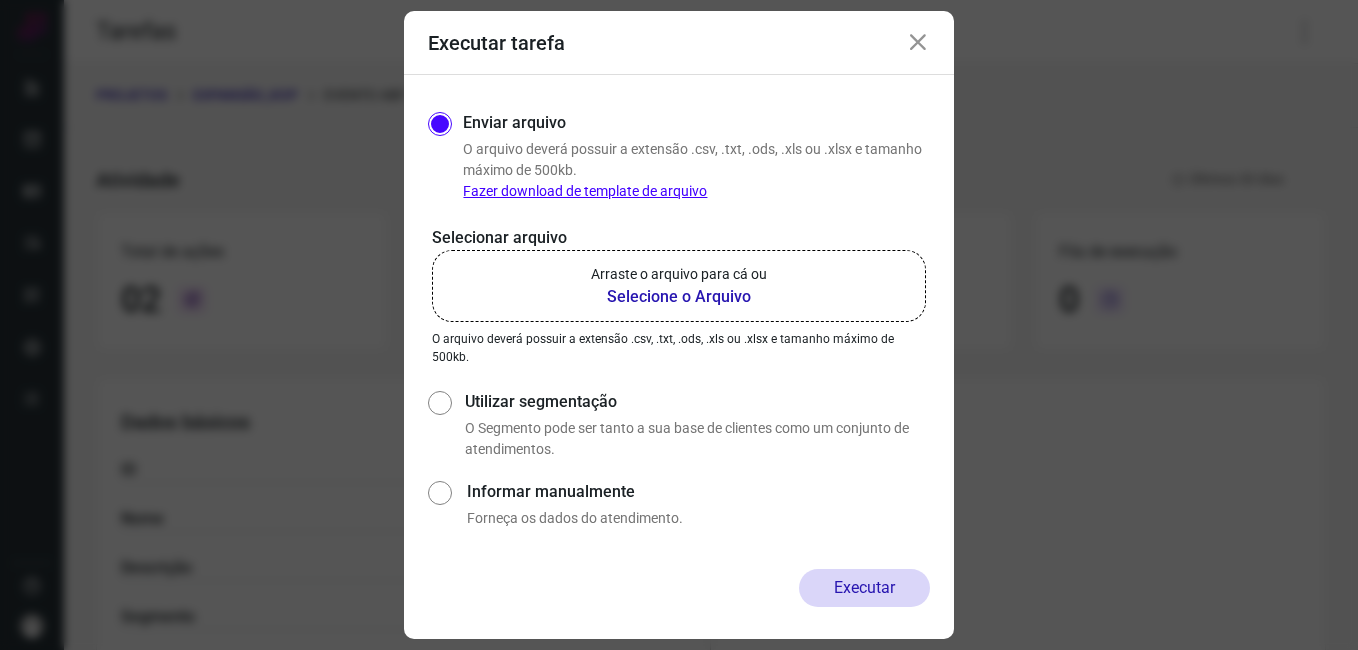 click at bounding box center [918, 43] 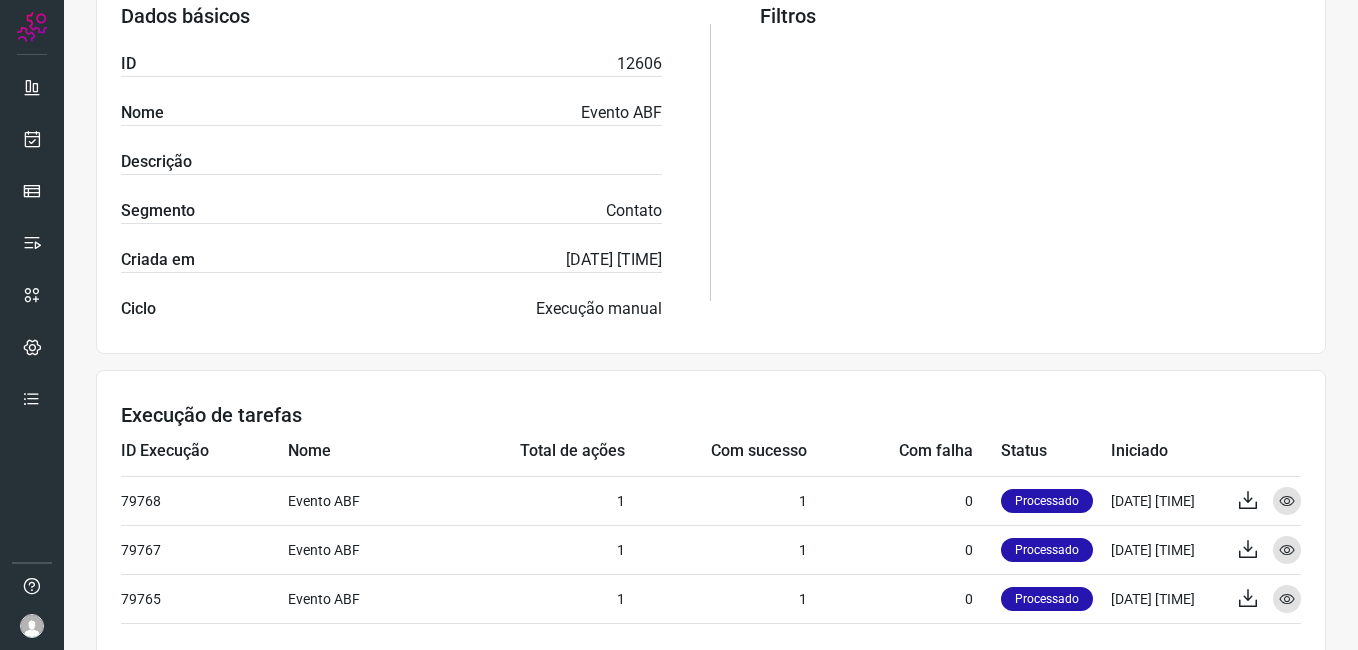 scroll, scrollTop: 481, scrollLeft: 0, axis: vertical 